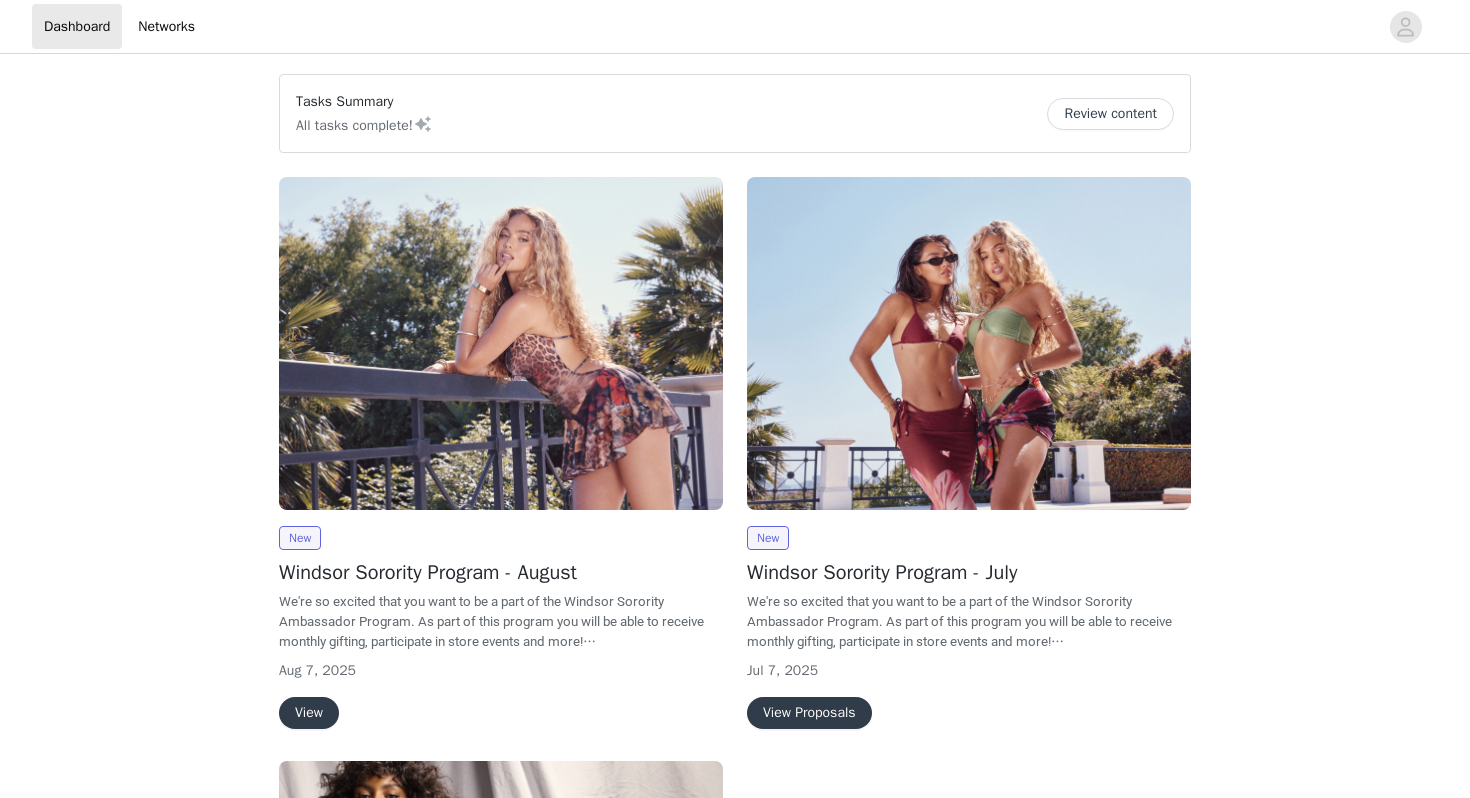 scroll, scrollTop: 129, scrollLeft: 0, axis: vertical 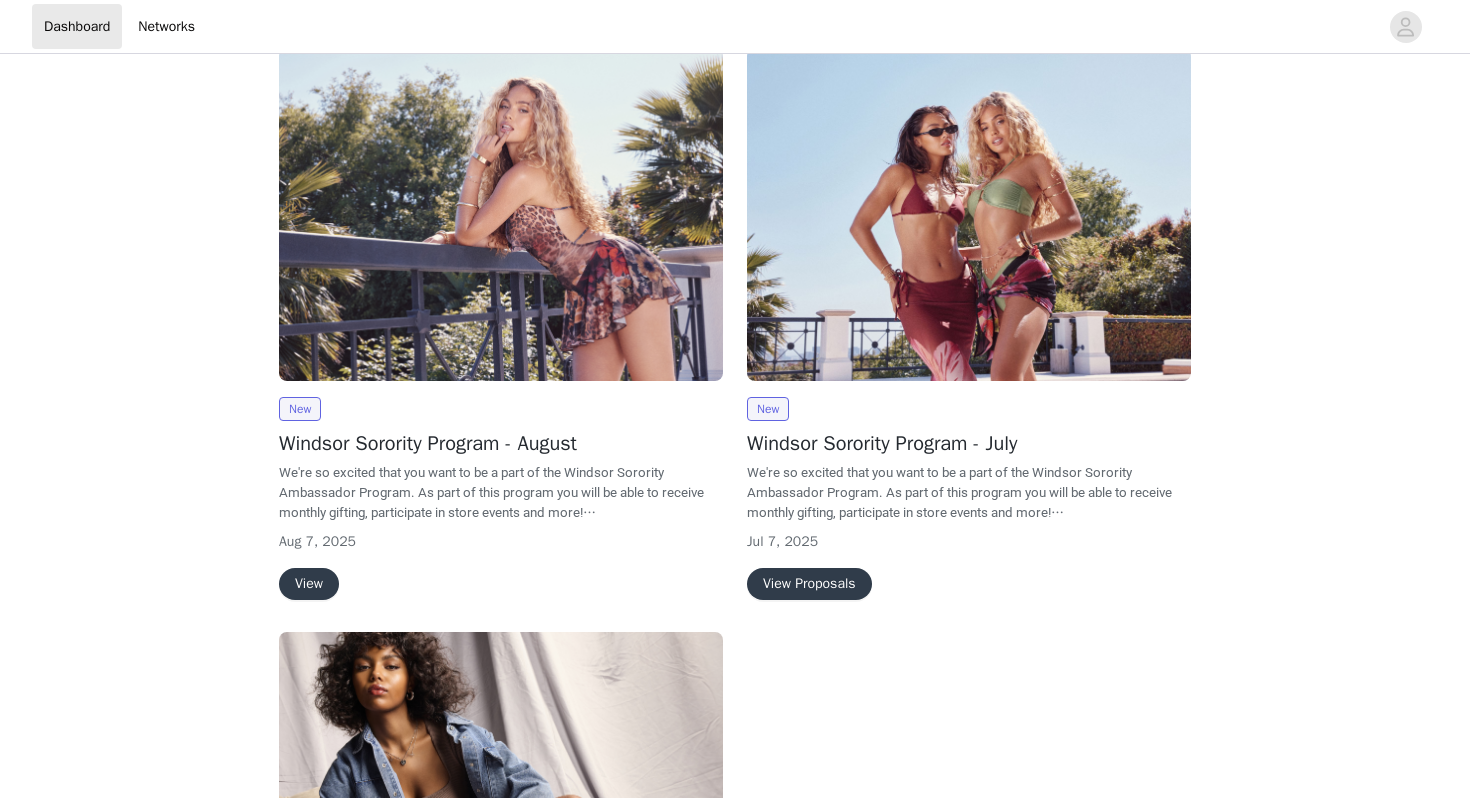 click on "View" at bounding box center [309, 584] 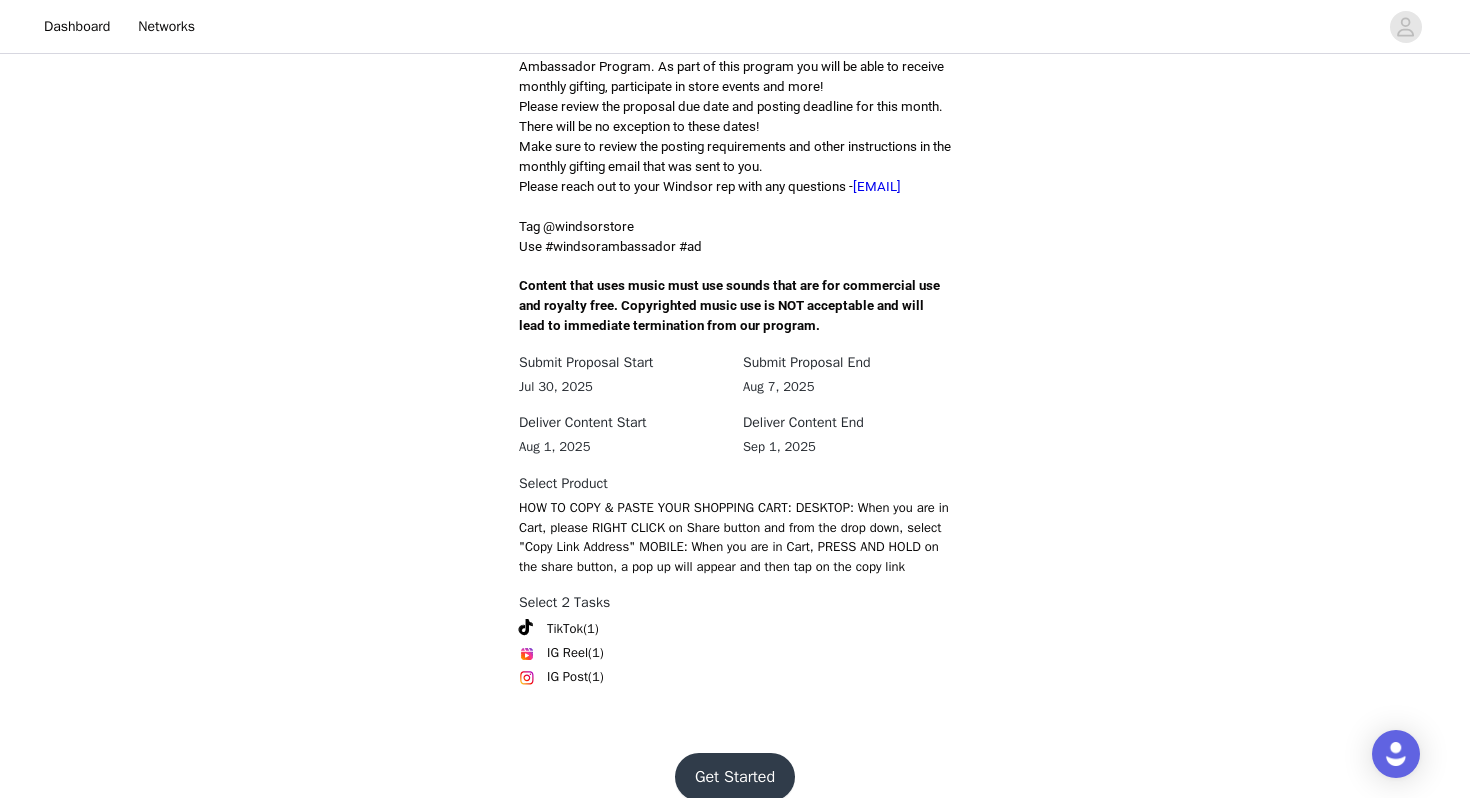 scroll, scrollTop: 582, scrollLeft: 0, axis: vertical 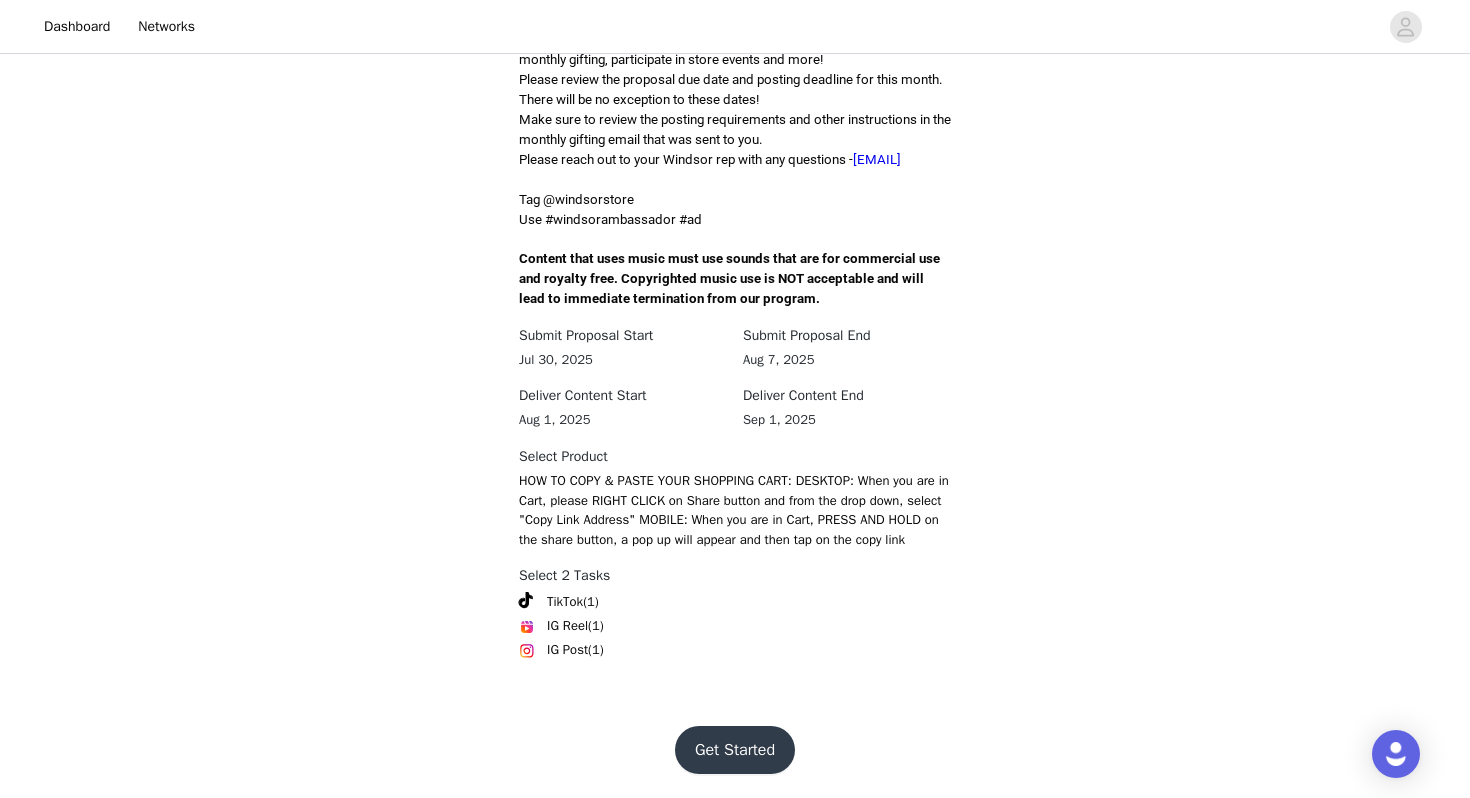 click on "Get Started" at bounding box center (735, 750) 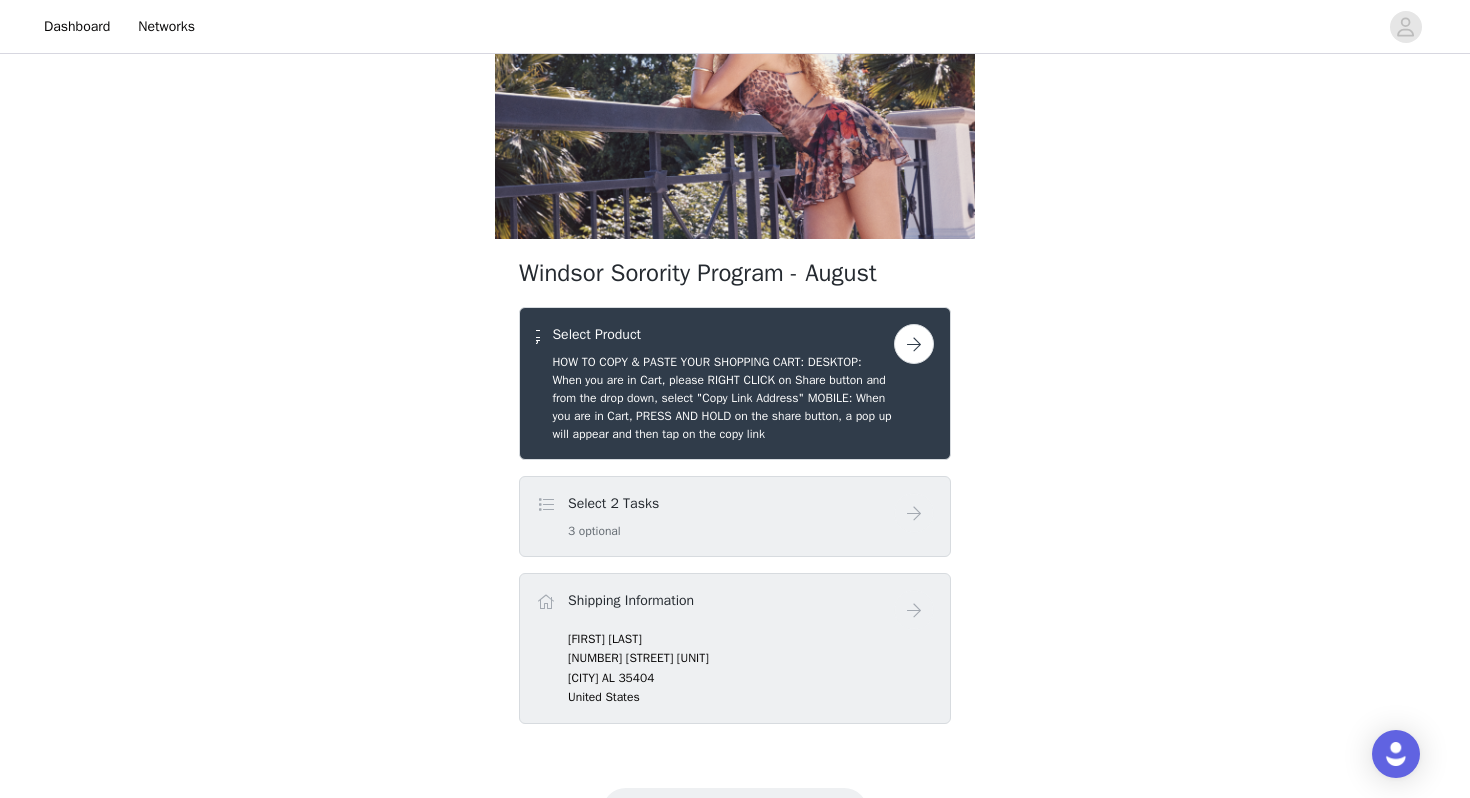 scroll, scrollTop: 194, scrollLeft: 0, axis: vertical 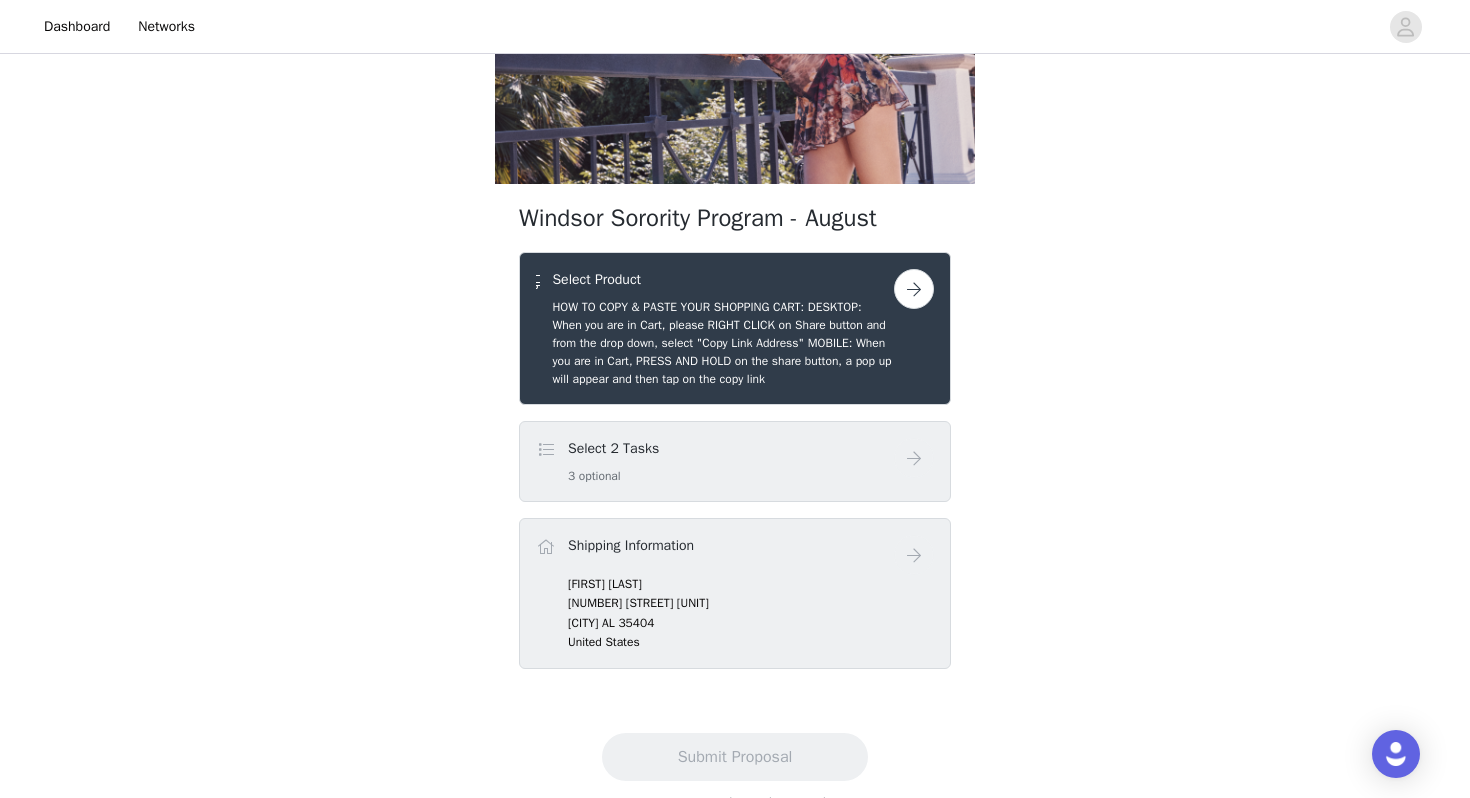 click on "Select 2 Tasks   3 optional" at bounding box center [735, 461] 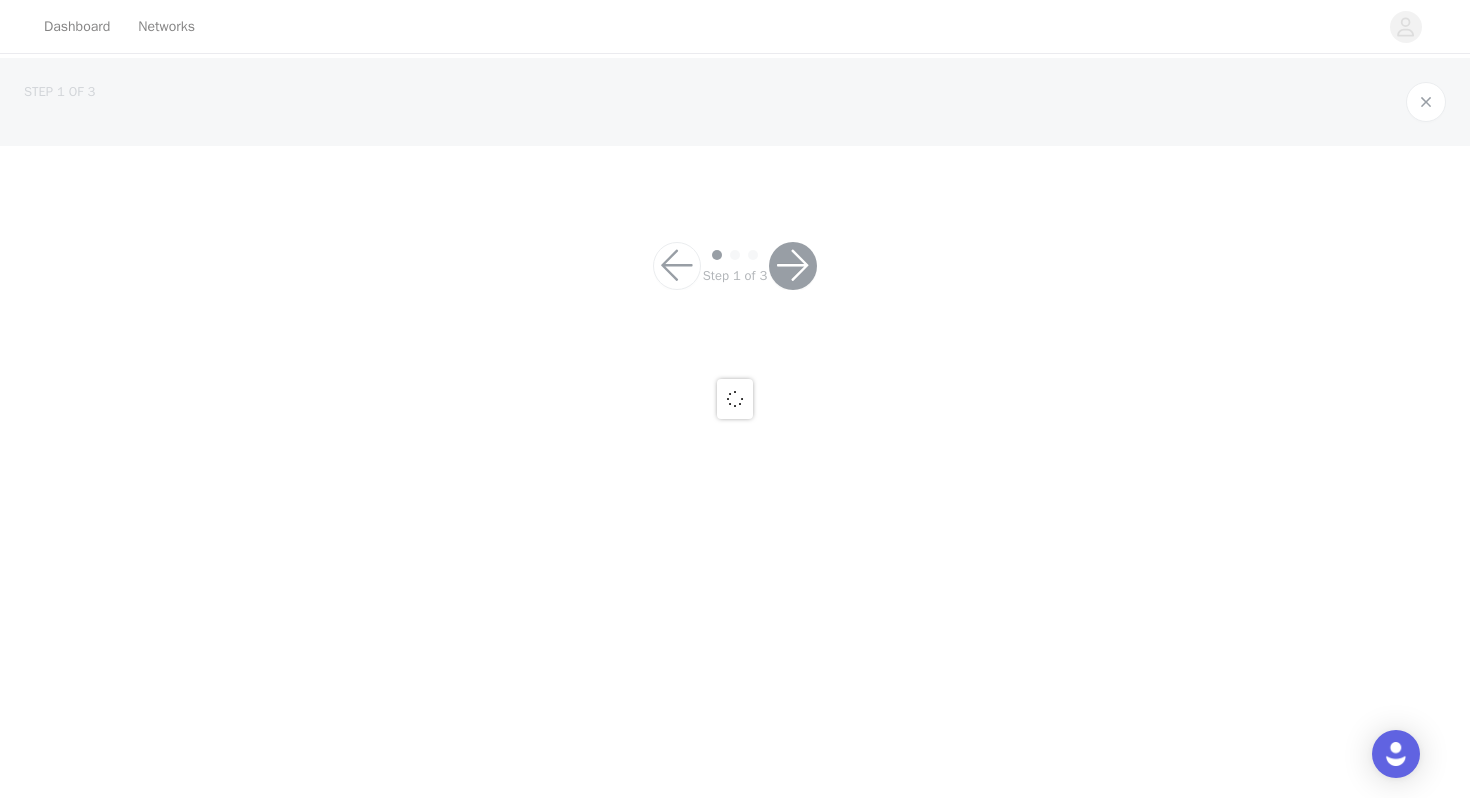 scroll, scrollTop: 0, scrollLeft: 0, axis: both 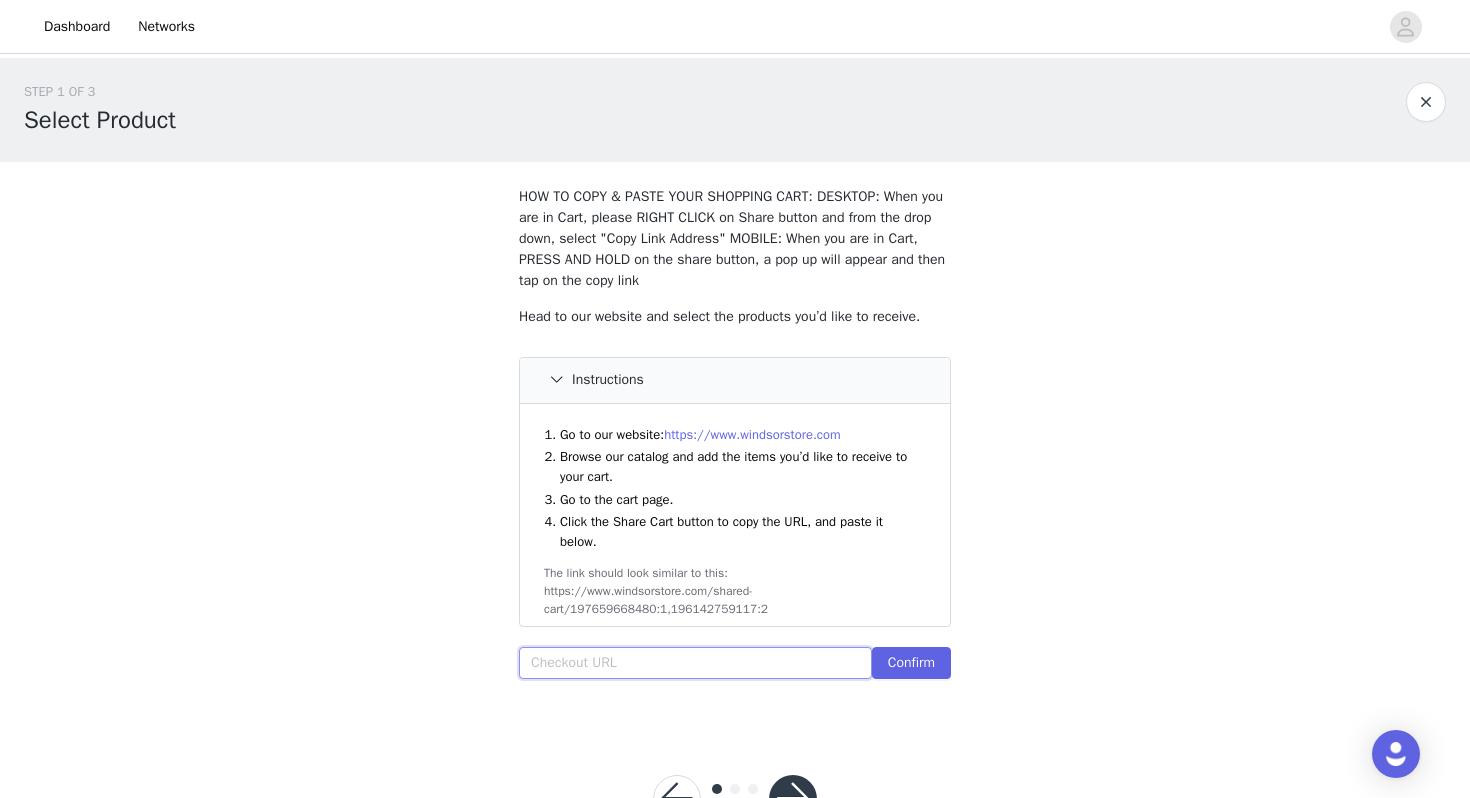 click at bounding box center [695, 663] 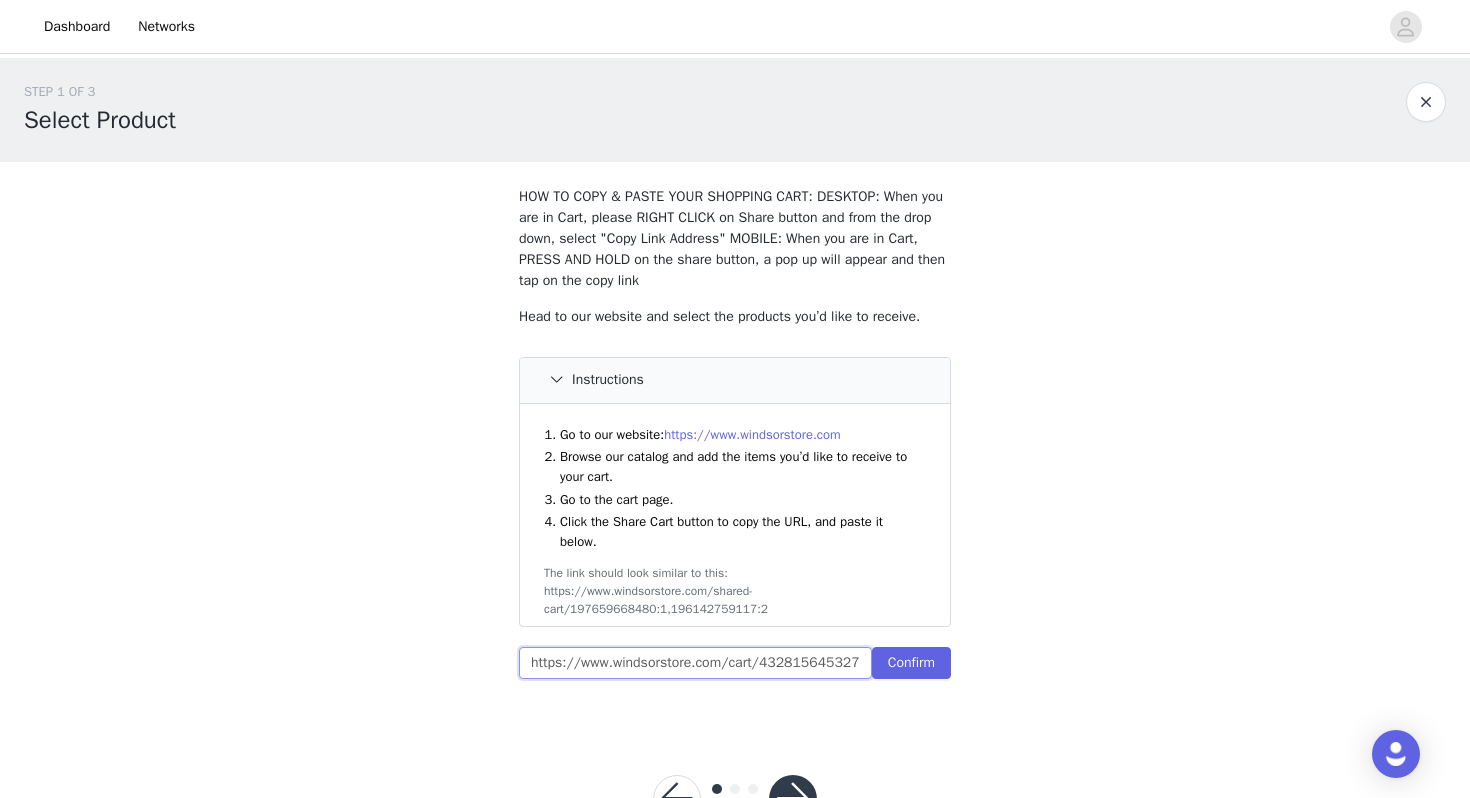 scroll, scrollTop: 0, scrollLeft: 866, axis: horizontal 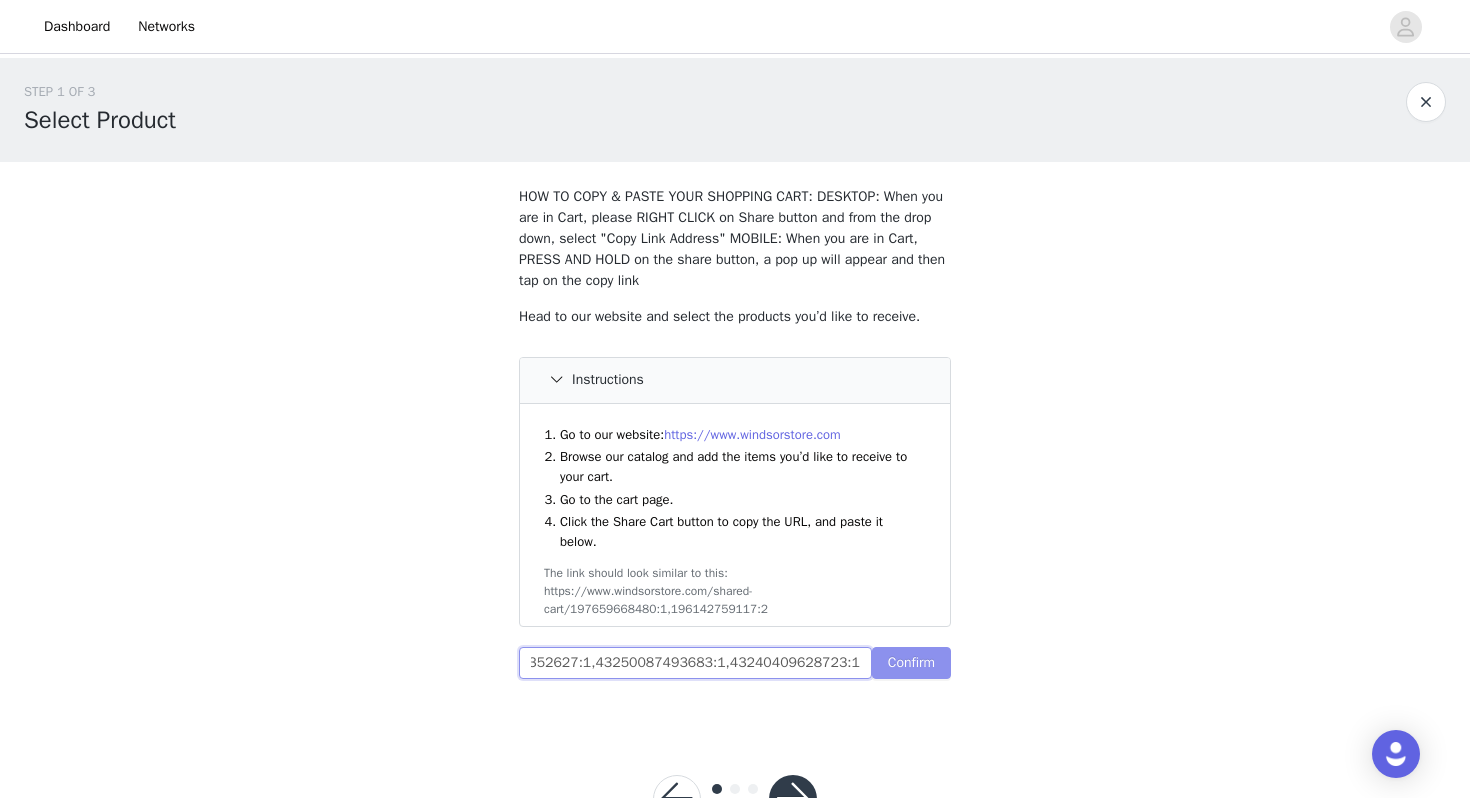 type on "https://www.windsorstore.com/cart/43281564532787:1,42960870637619:1,42816755925043:1,43317638135859:1,43372643352627:1,43250087493683:1,43240409628723:1" 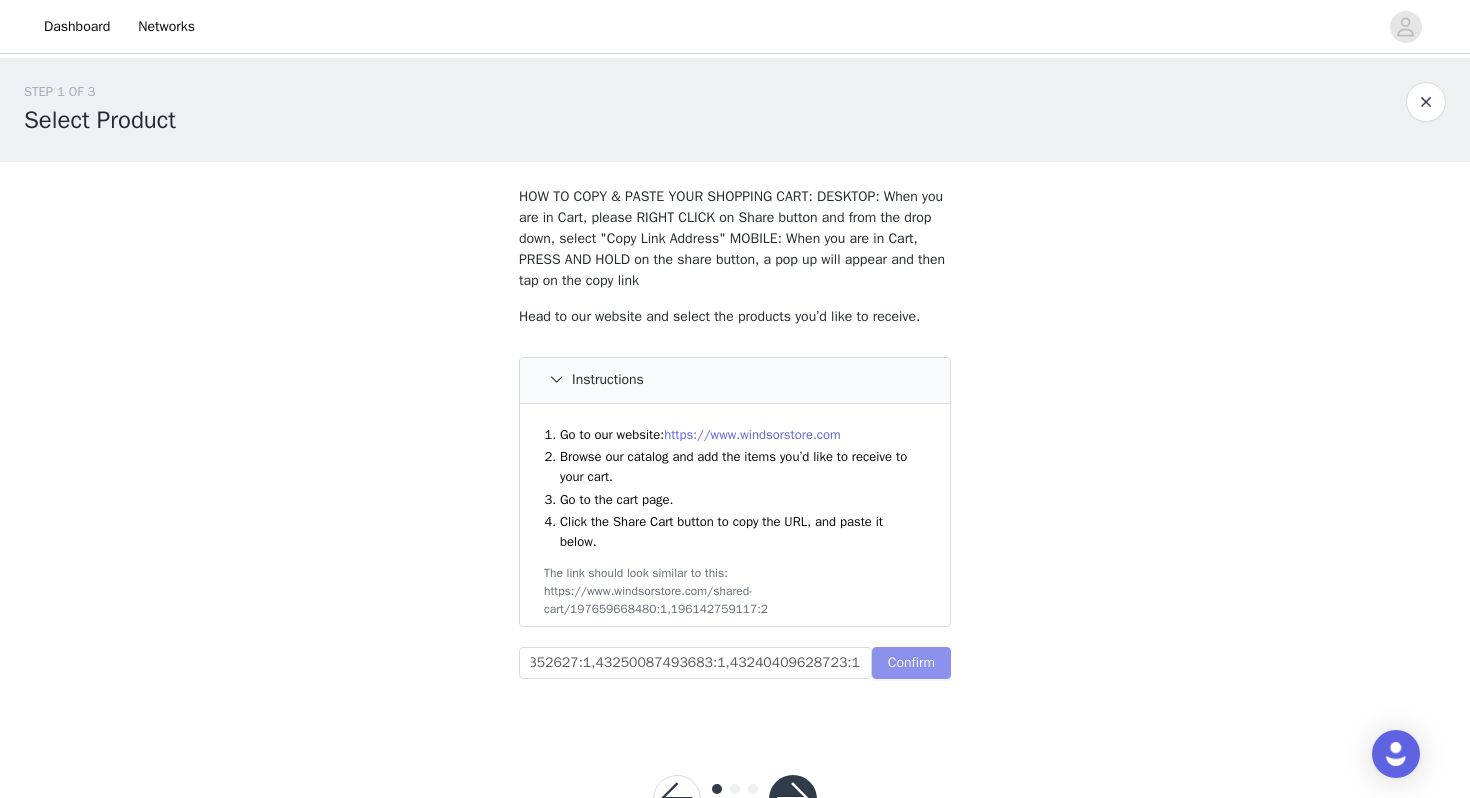 scroll, scrollTop: 0, scrollLeft: 0, axis: both 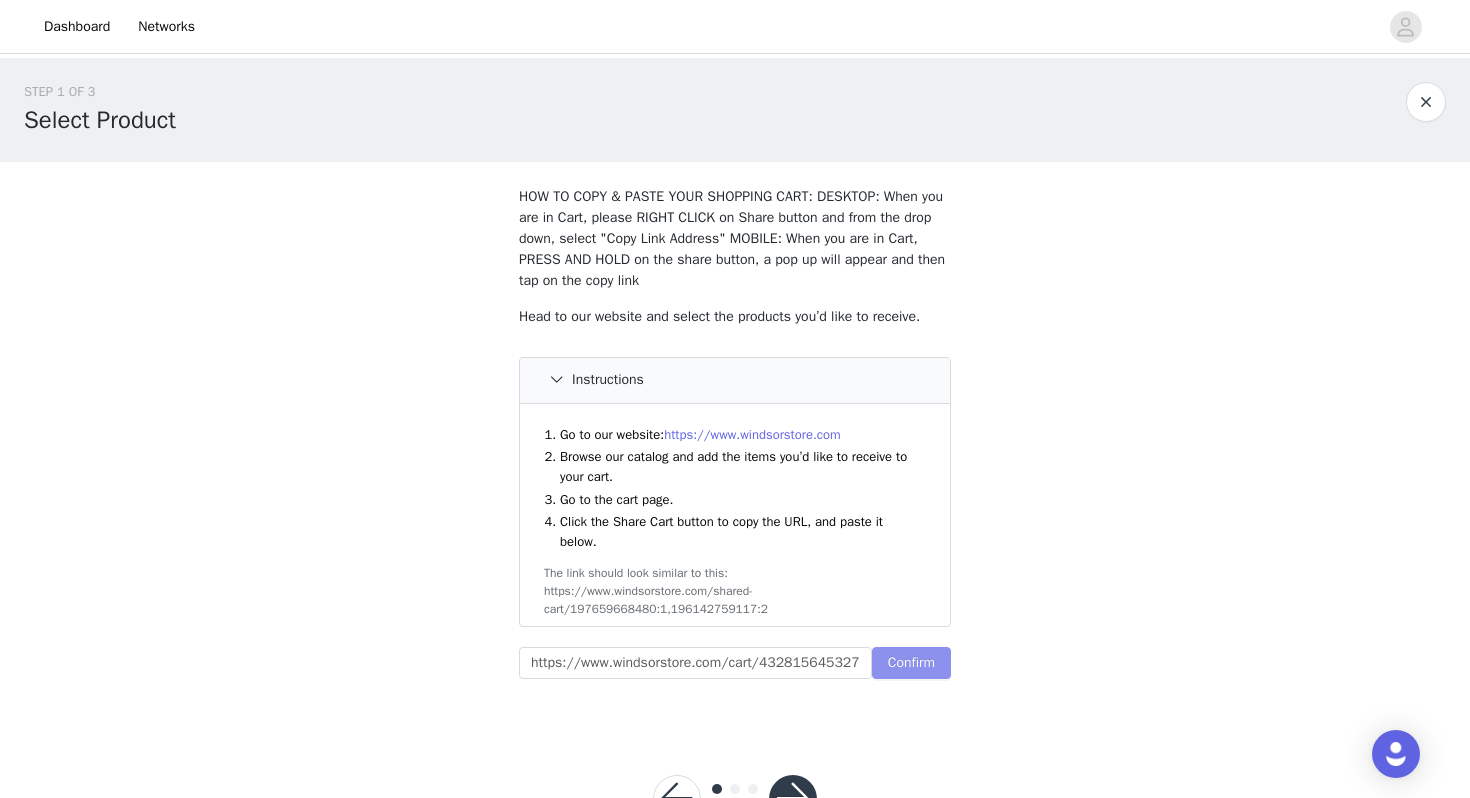 click on "Confirm" at bounding box center (911, 663) 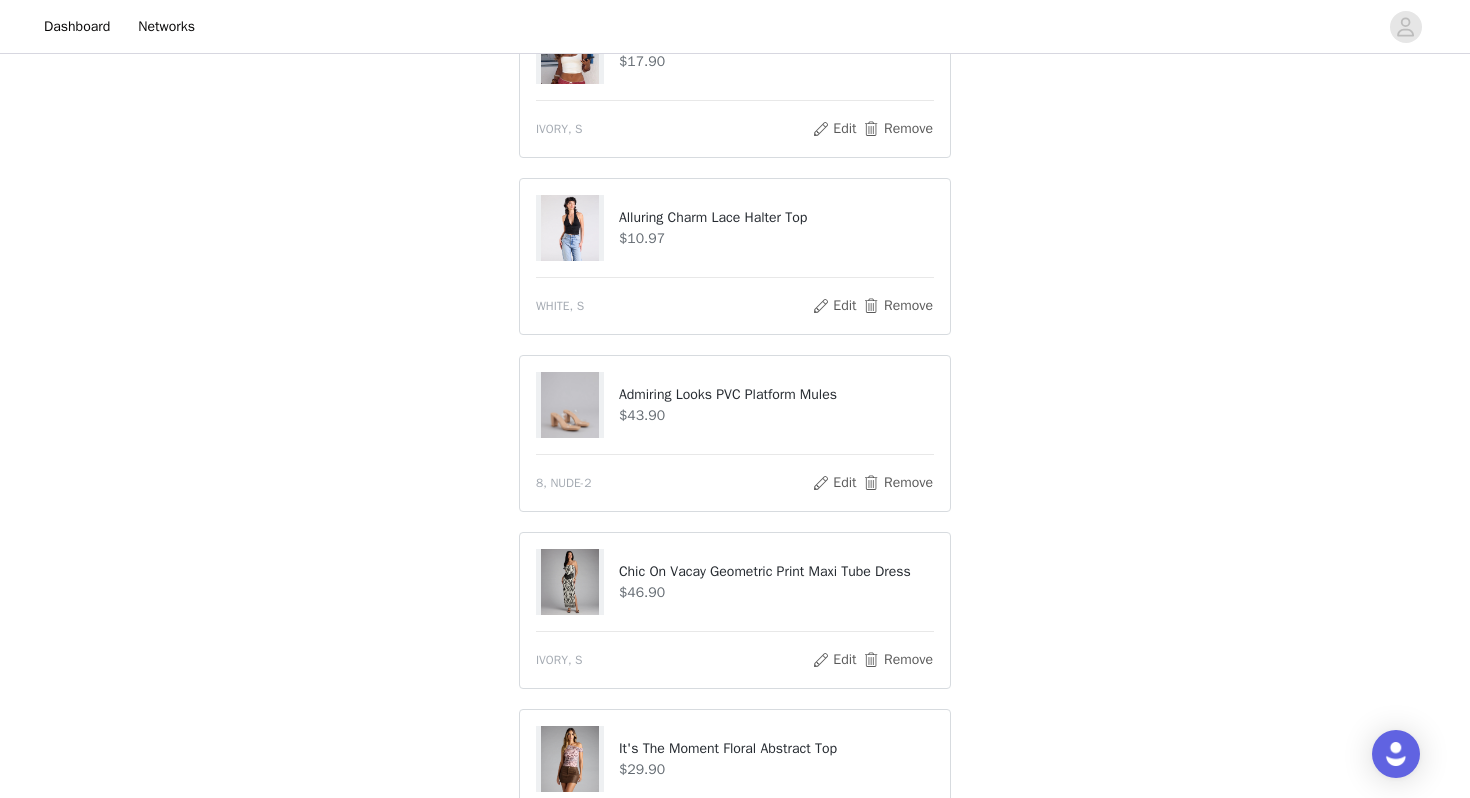scroll, scrollTop: 883, scrollLeft: 0, axis: vertical 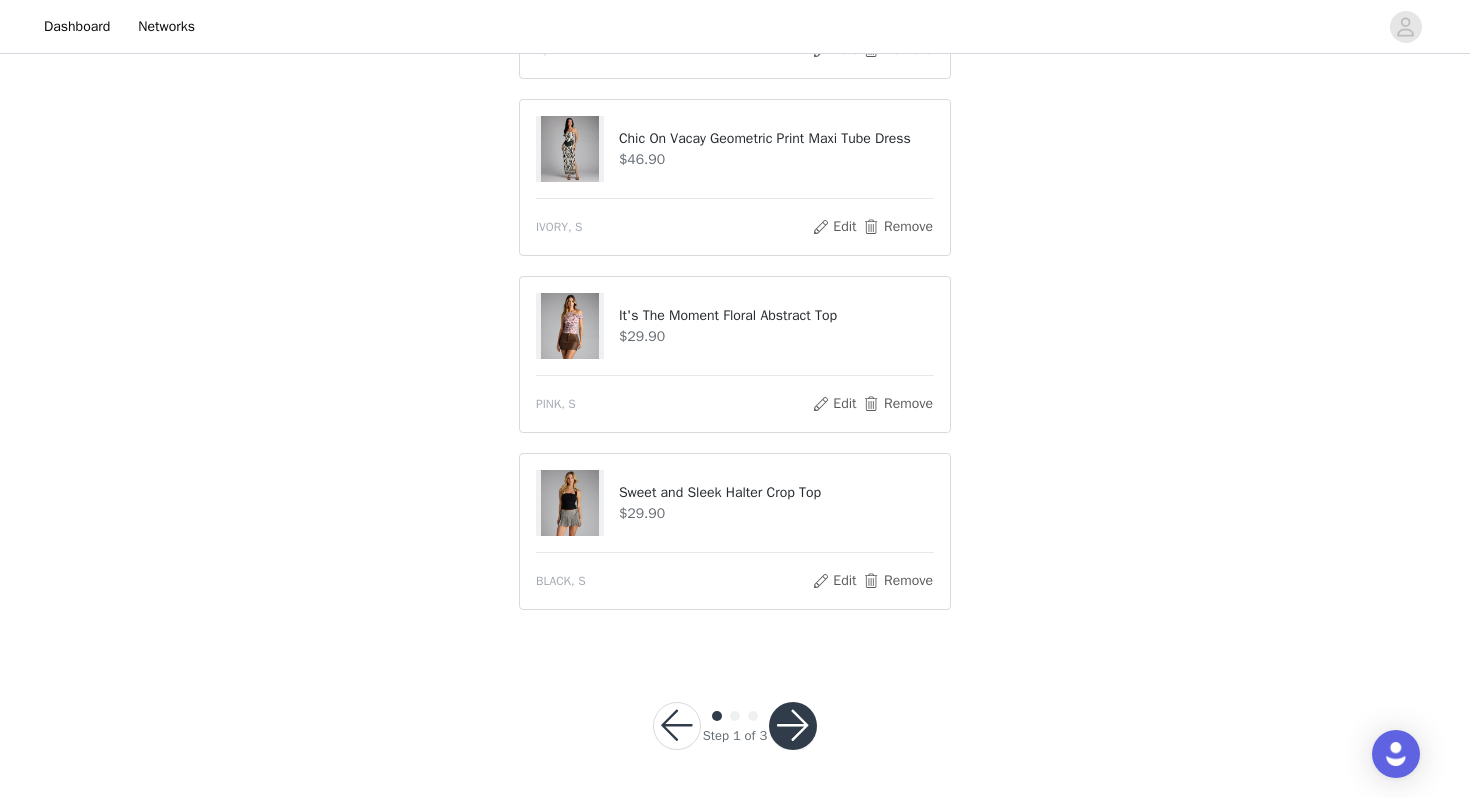 click at bounding box center (793, 726) 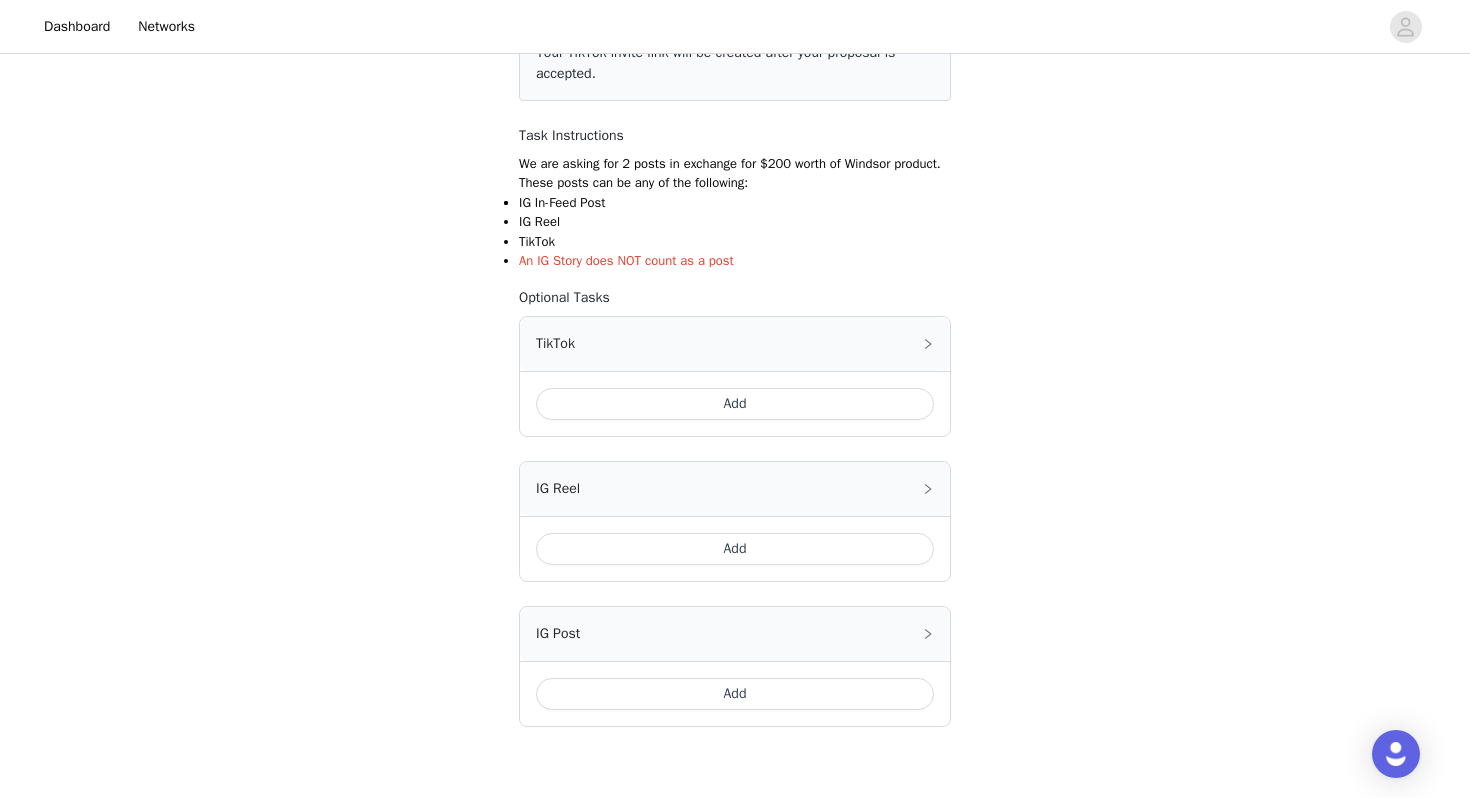 scroll, scrollTop: 294, scrollLeft: 0, axis: vertical 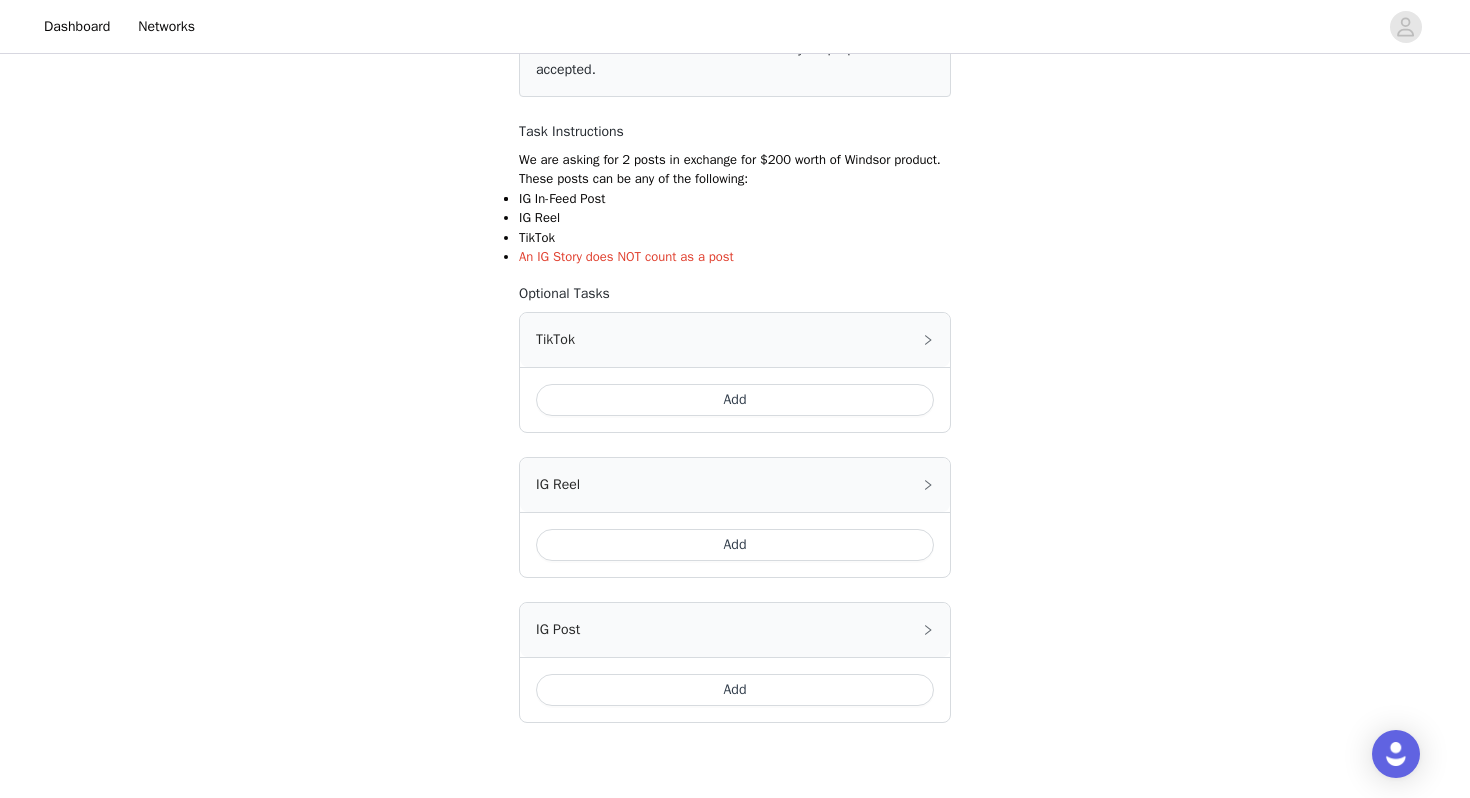 click on "Add" at bounding box center [735, 400] 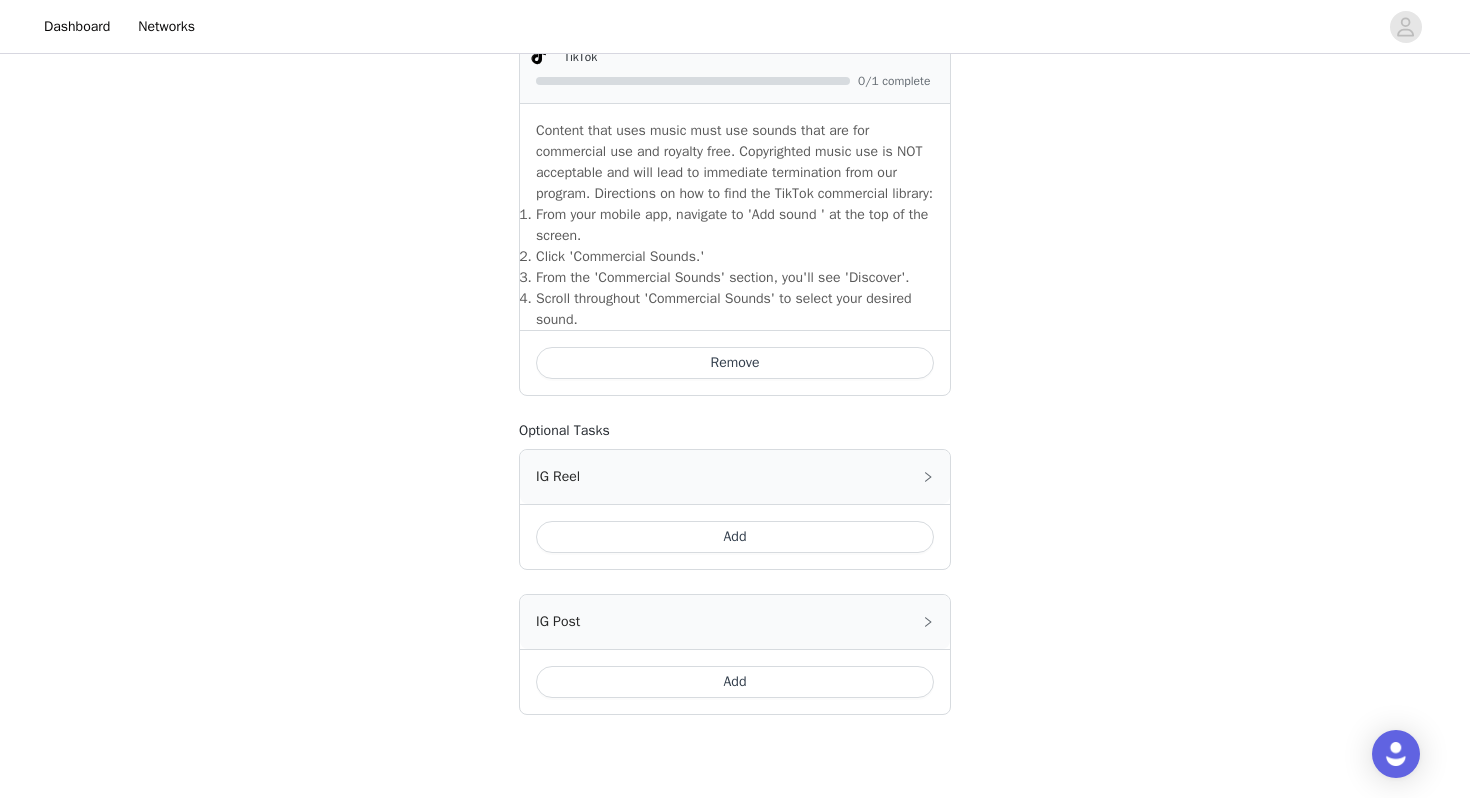 scroll, scrollTop: 745, scrollLeft: 0, axis: vertical 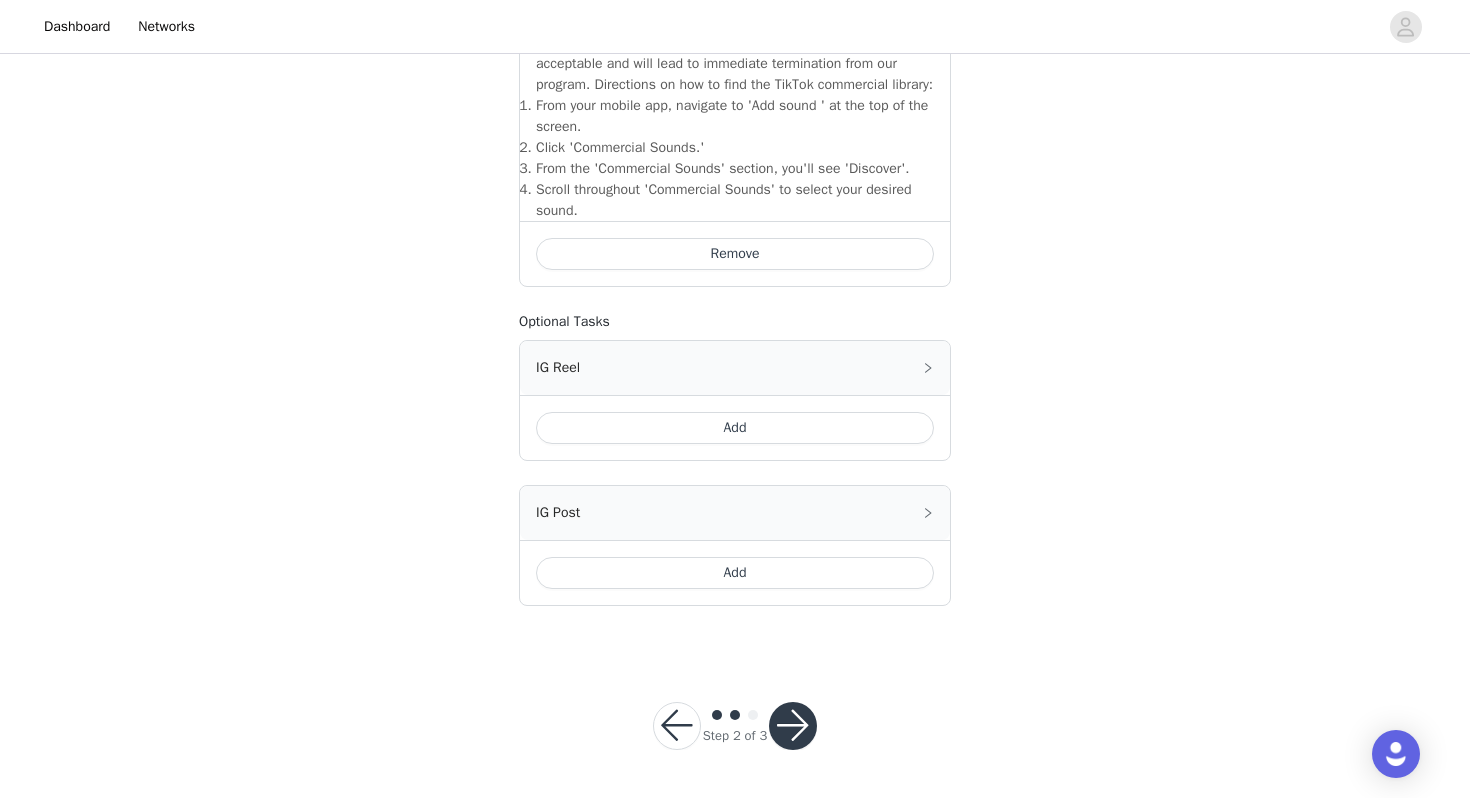click on "Add" at bounding box center [735, 428] 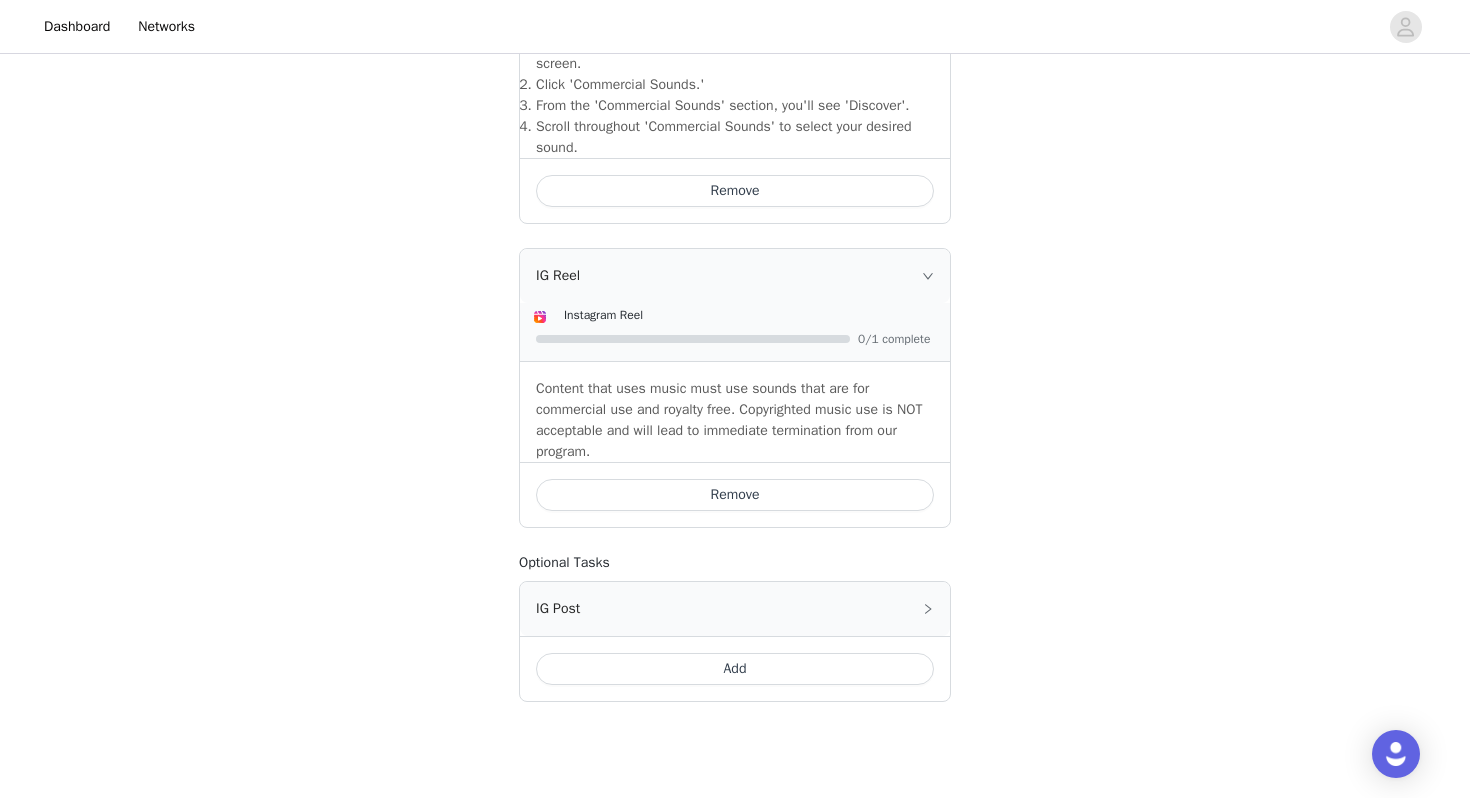 scroll, scrollTop: 790, scrollLeft: 0, axis: vertical 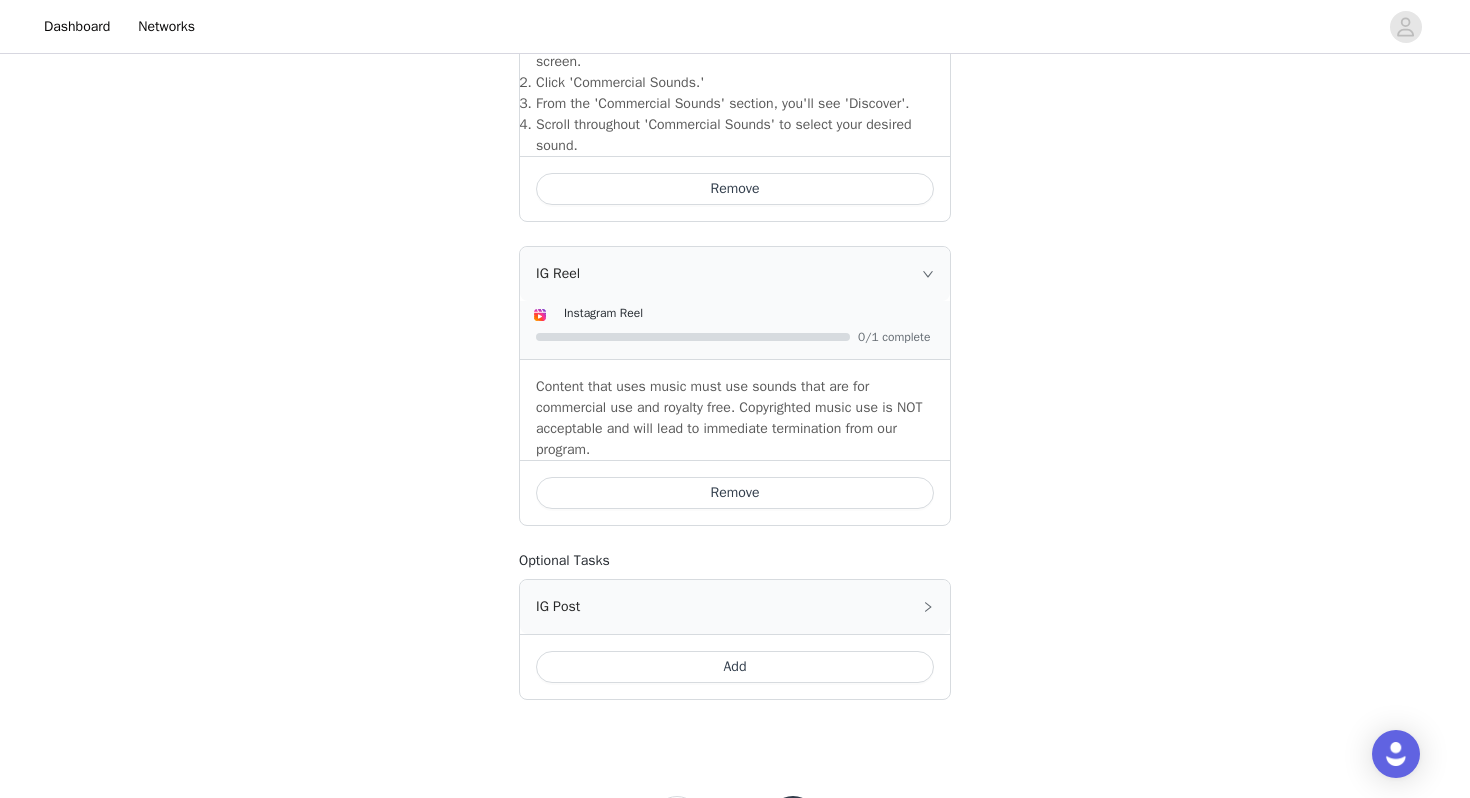 click on "Add" at bounding box center (735, 667) 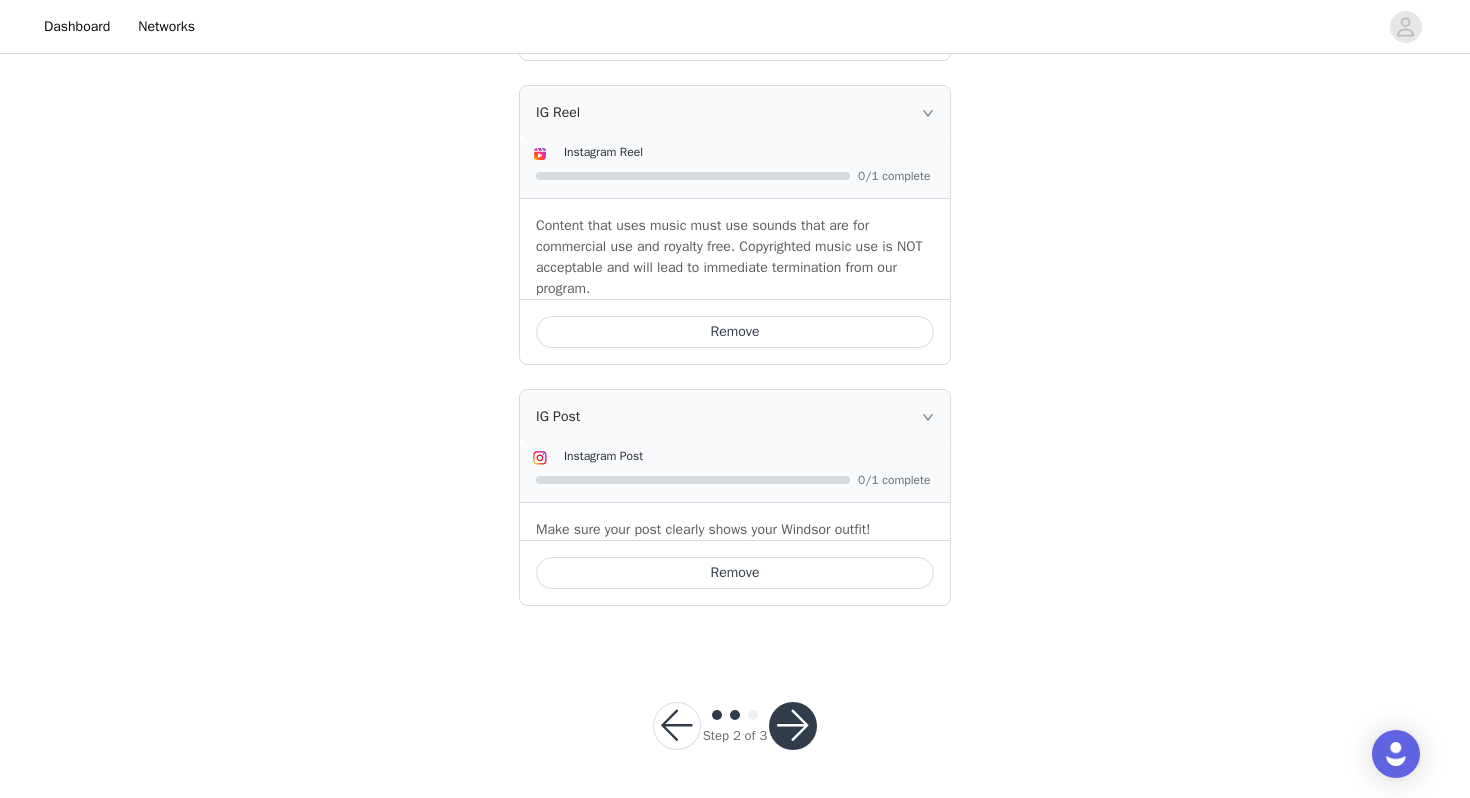 scroll, scrollTop: 964, scrollLeft: 0, axis: vertical 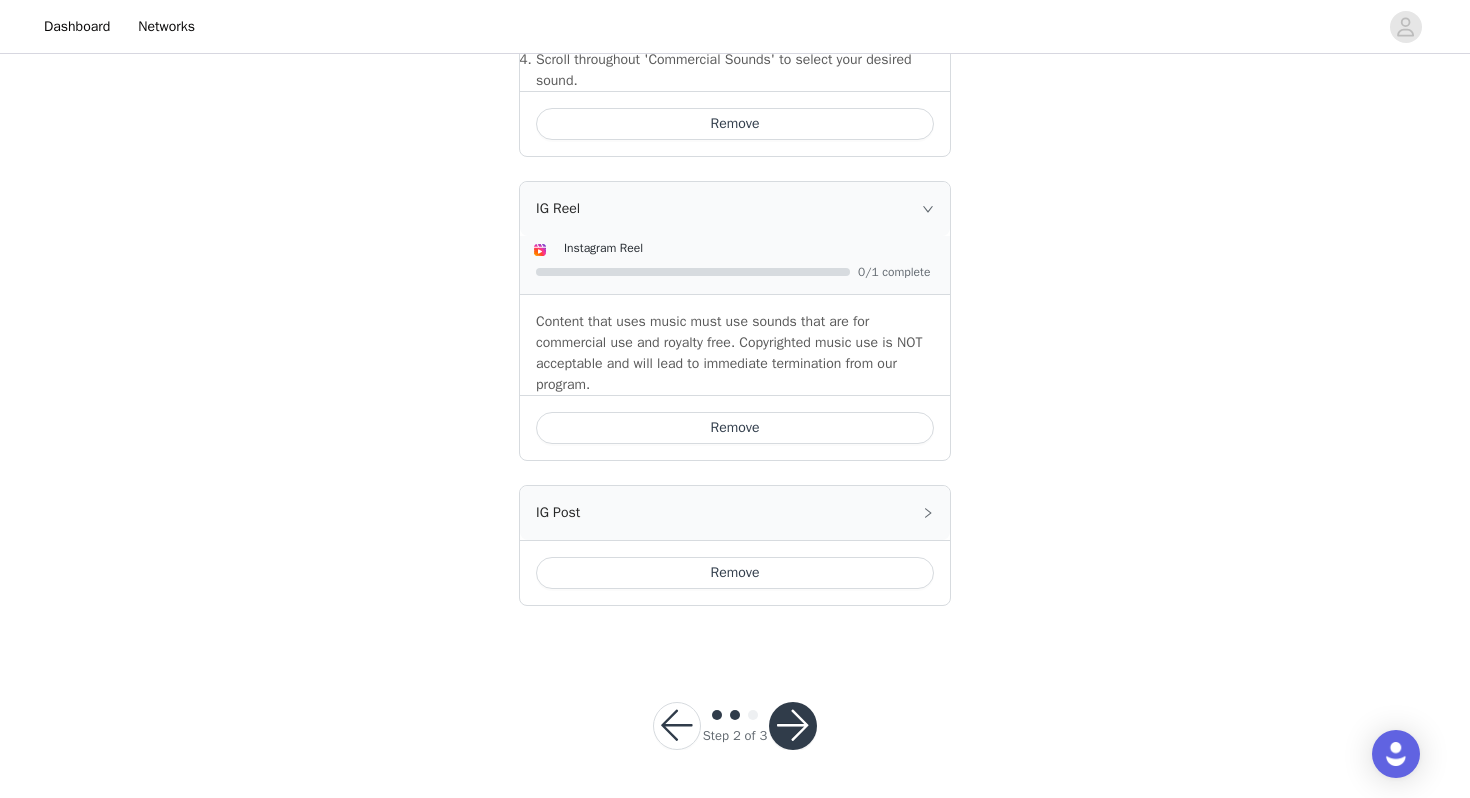 click on "Remove" at bounding box center (735, 428) 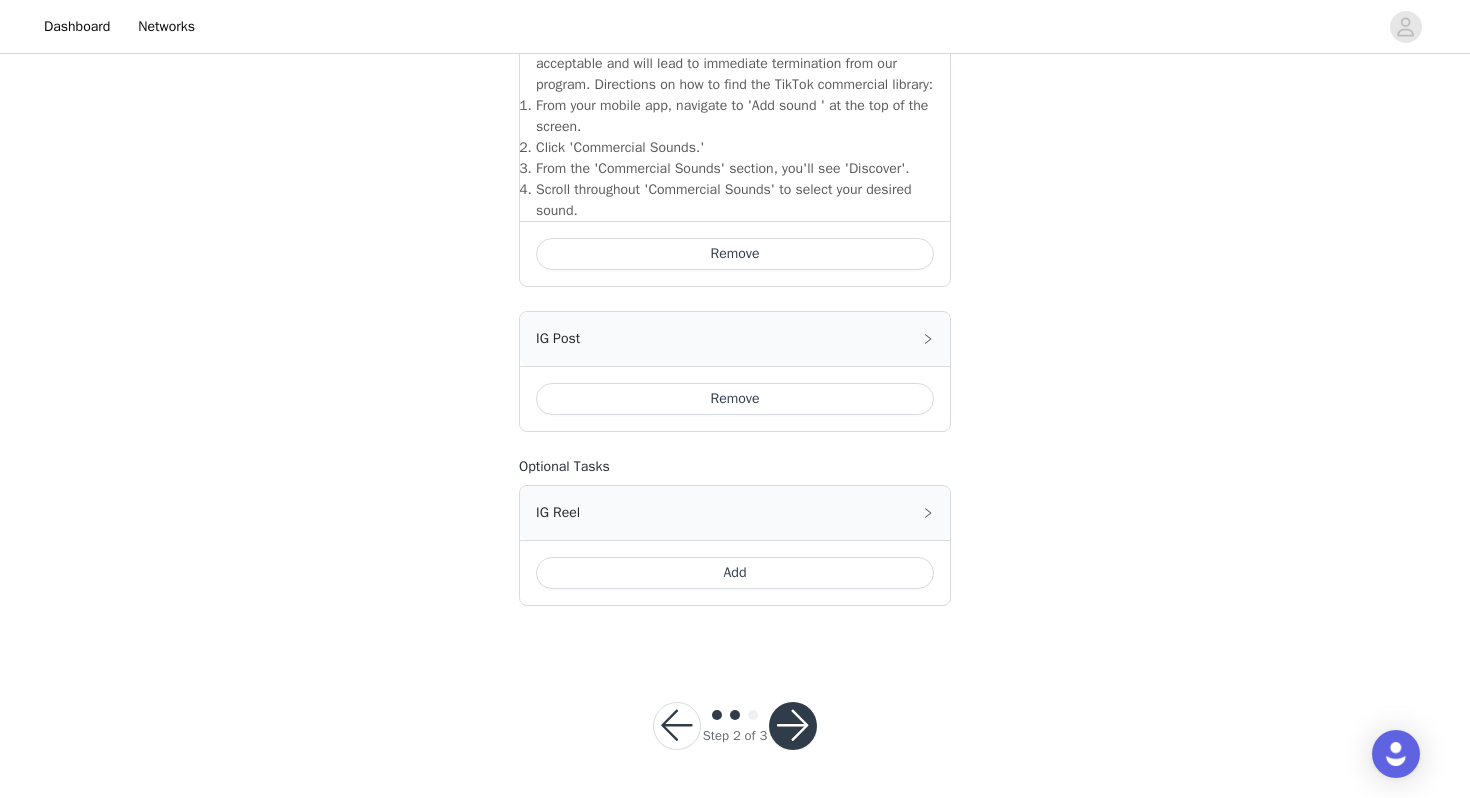 scroll, scrollTop: 745, scrollLeft: 0, axis: vertical 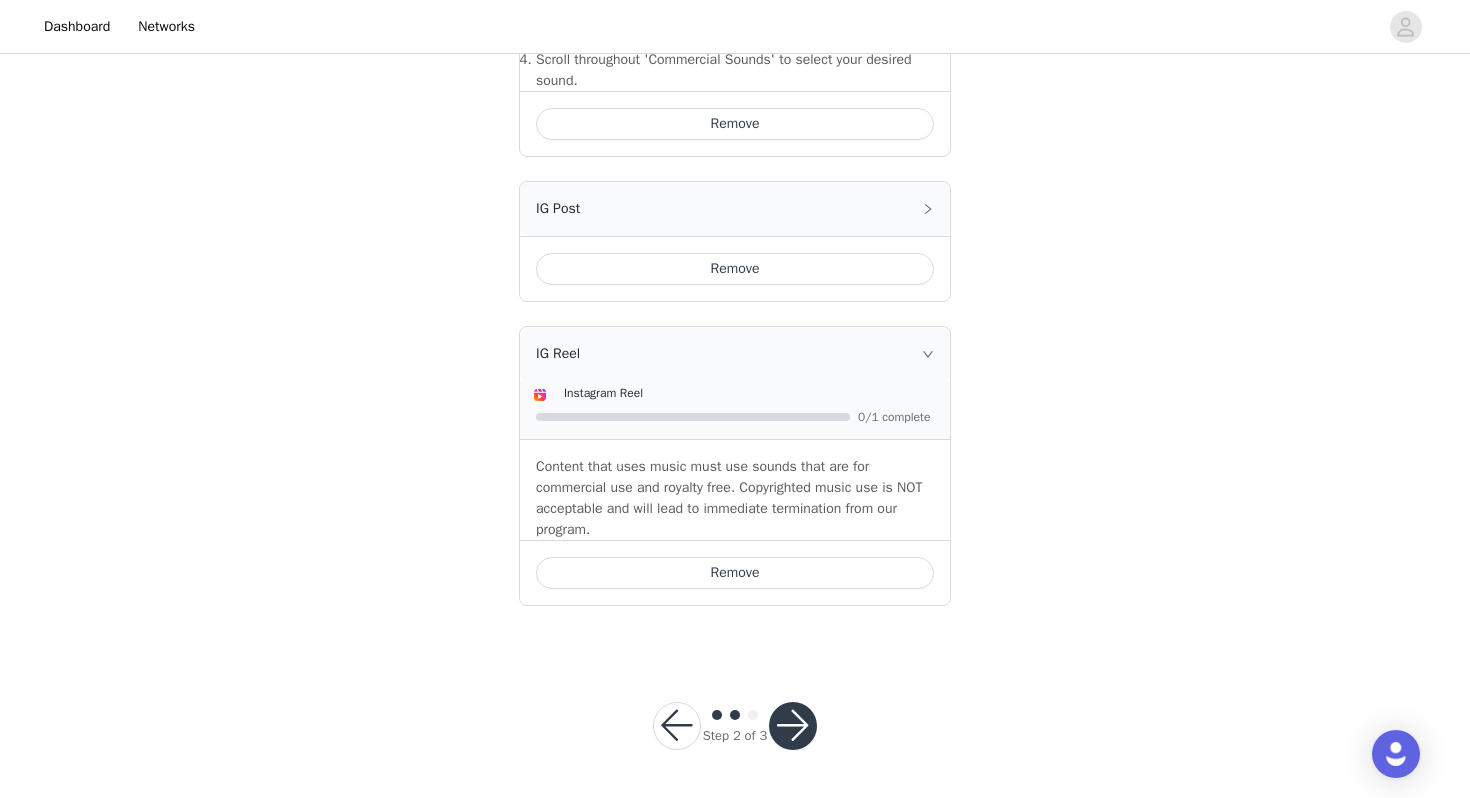 click at bounding box center [793, 726] 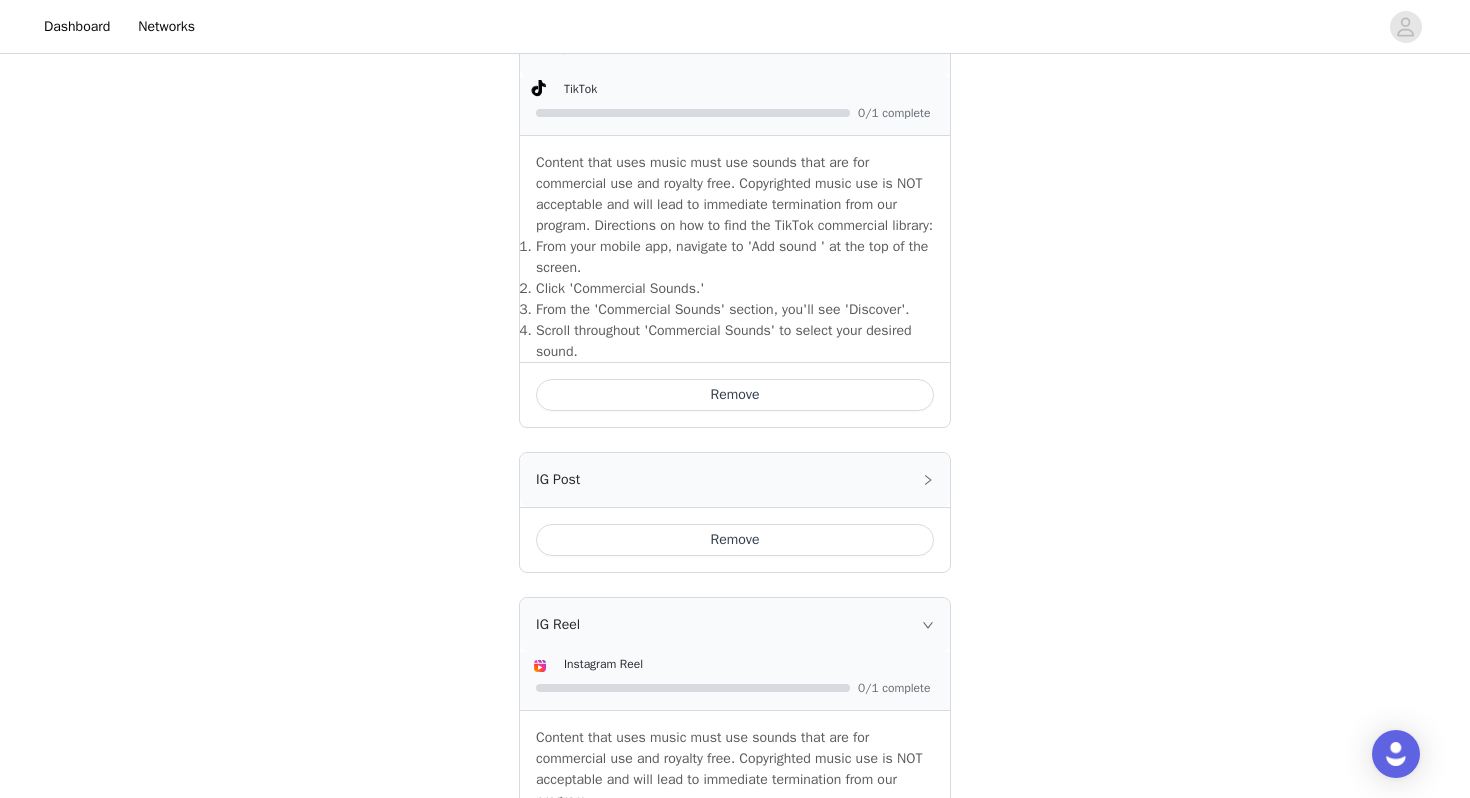 scroll, scrollTop: 875, scrollLeft: 0, axis: vertical 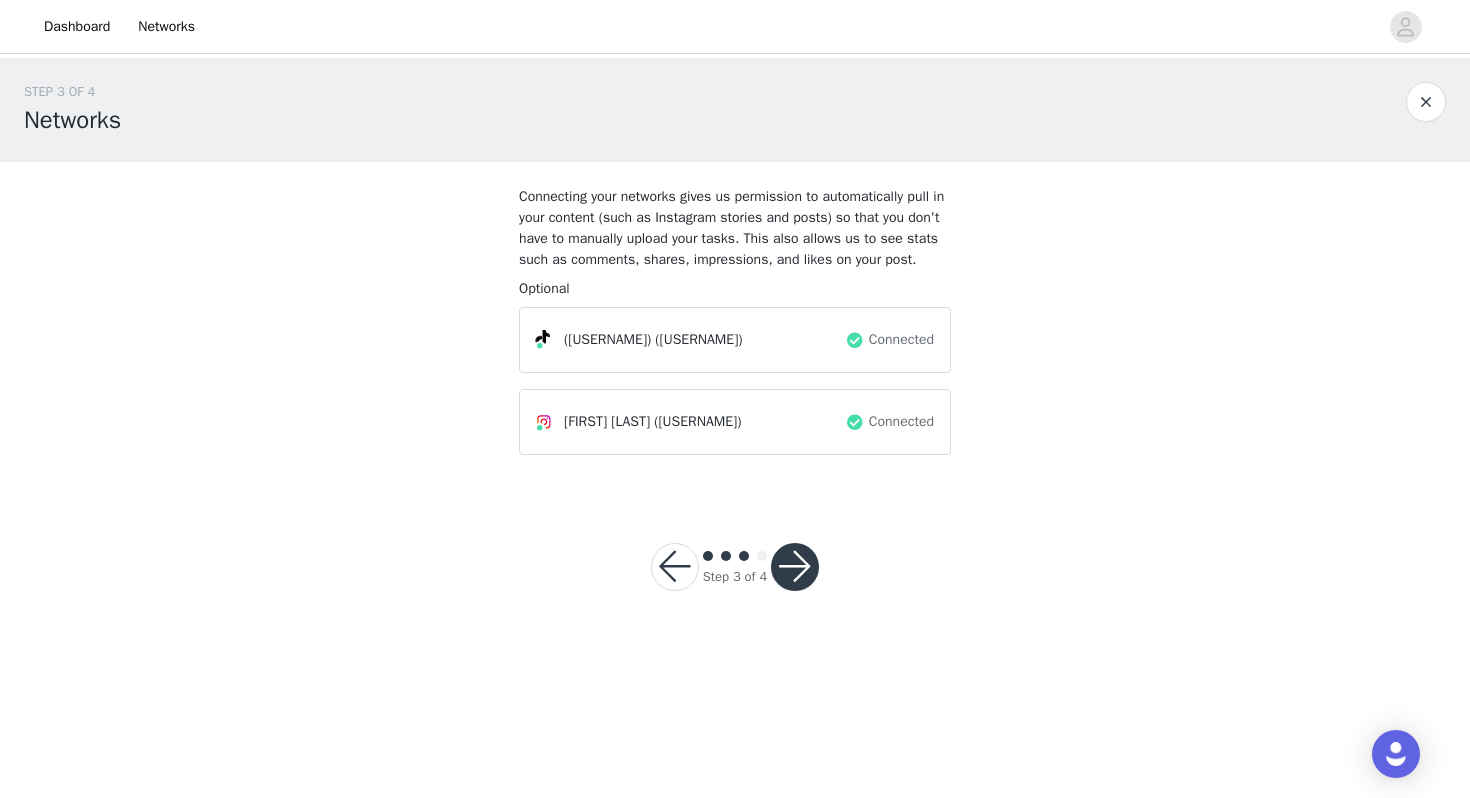 click at bounding box center (795, 567) 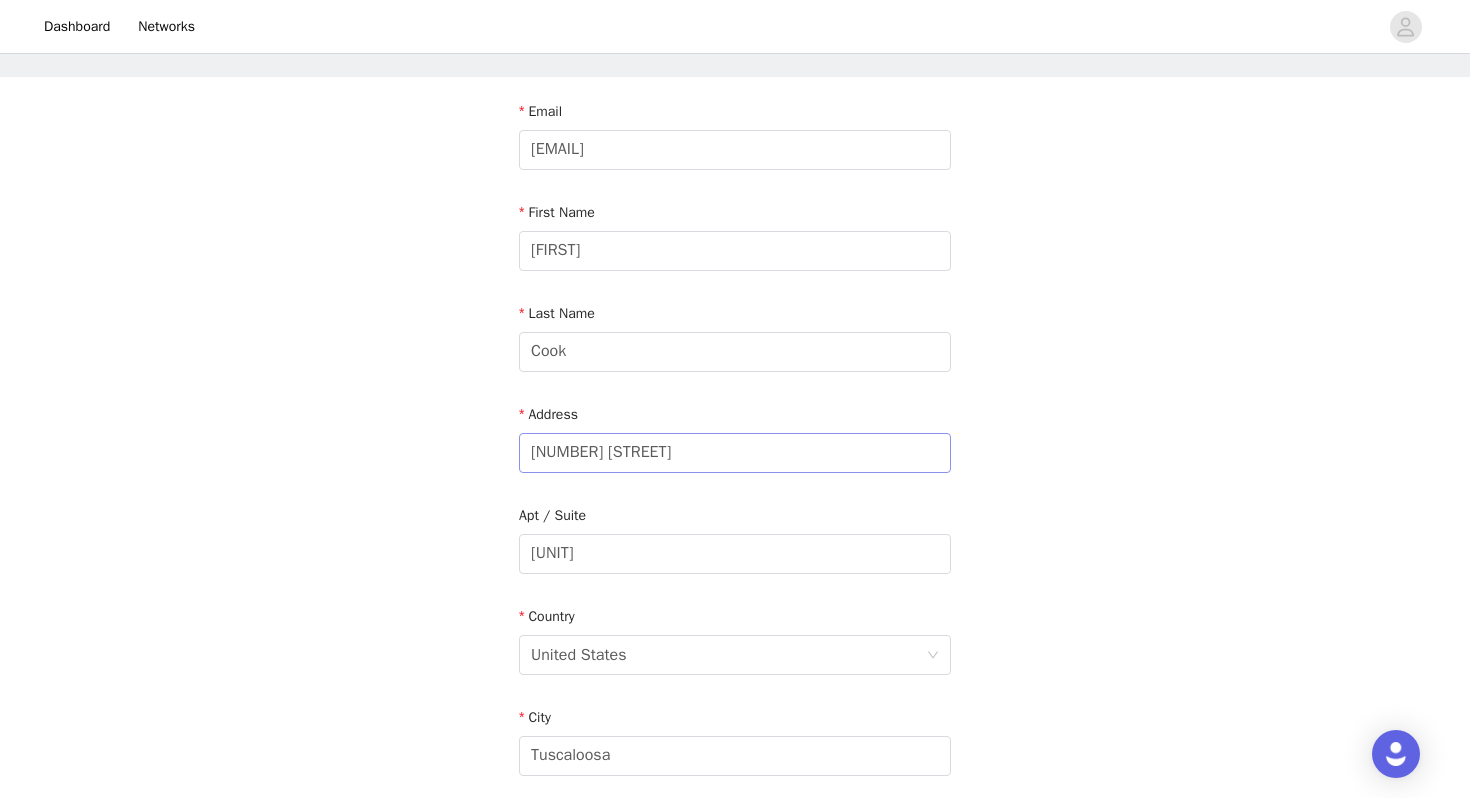 scroll, scrollTop: 99, scrollLeft: 0, axis: vertical 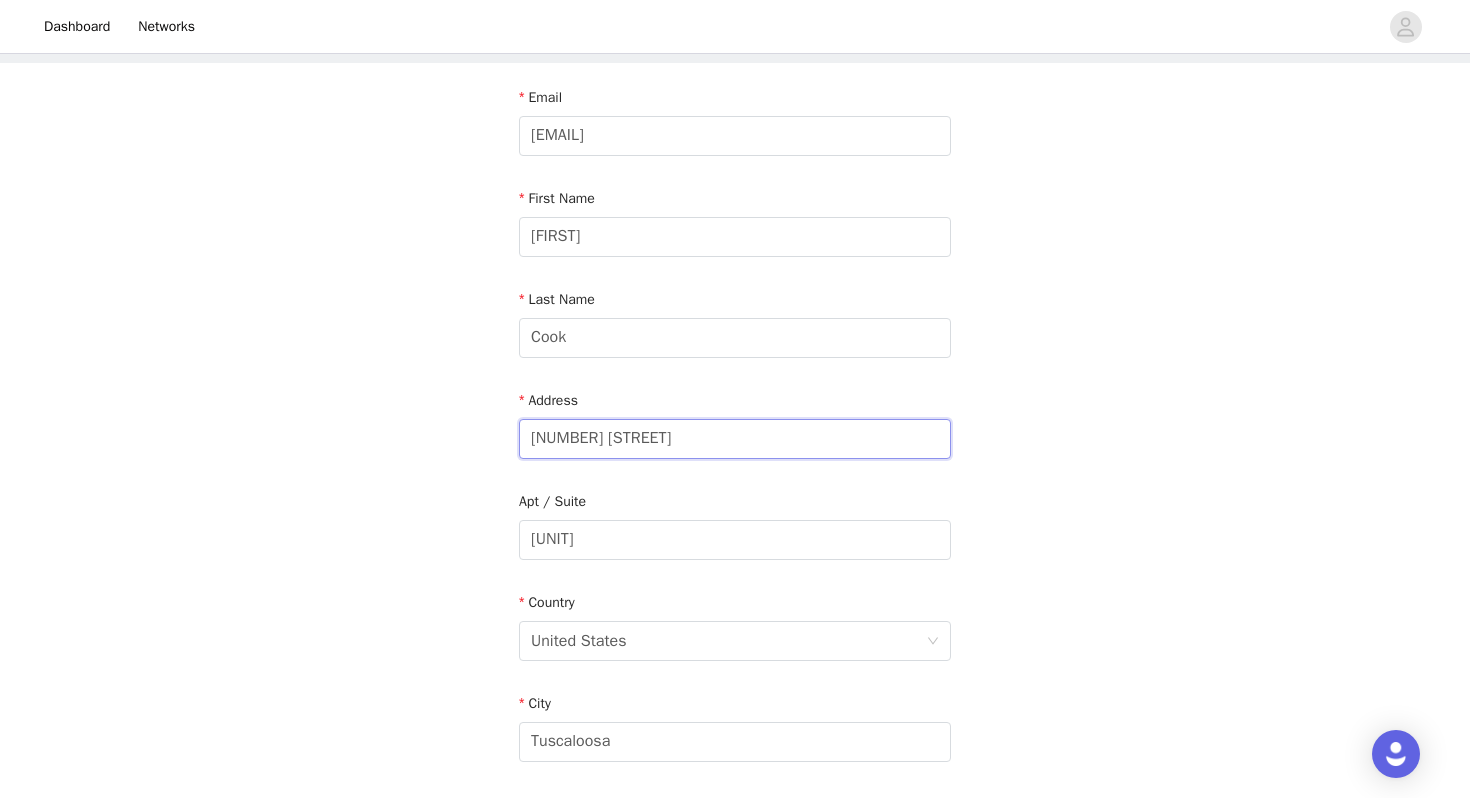 click on "[NUMBER] [STREET]" at bounding box center [735, 439] 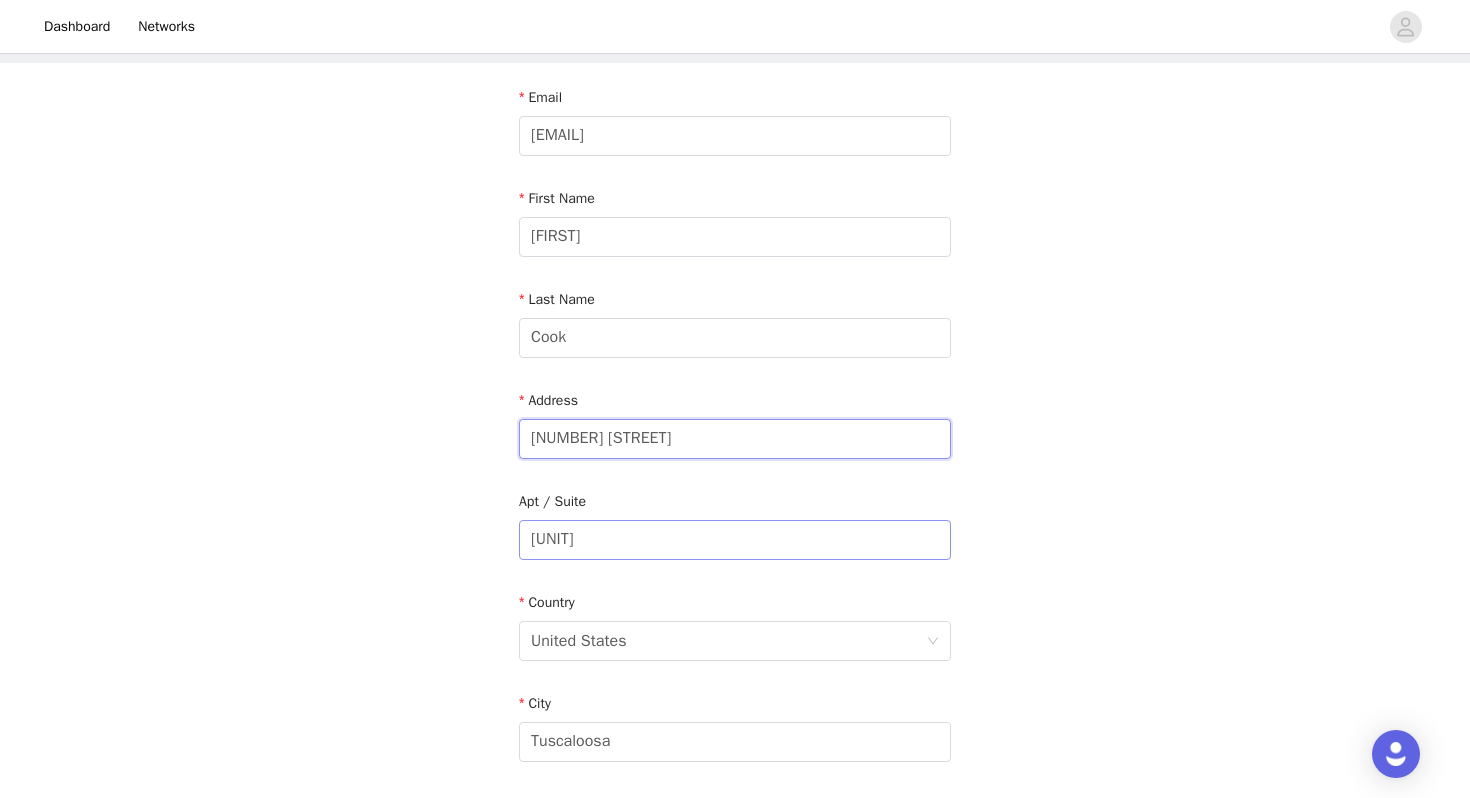 type on "[NUMBER] [STREET]" 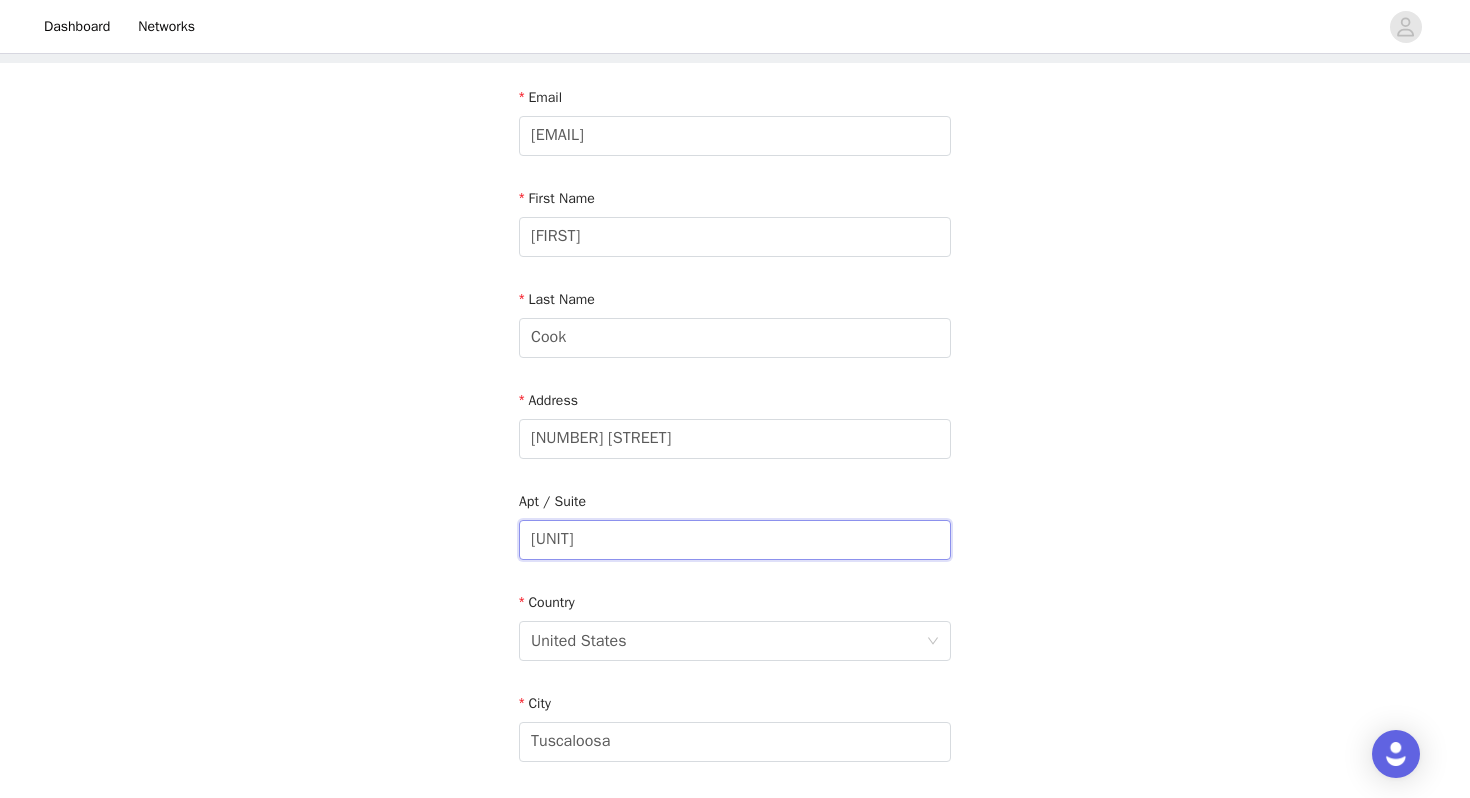 click on "[UNIT]" at bounding box center [735, 540] 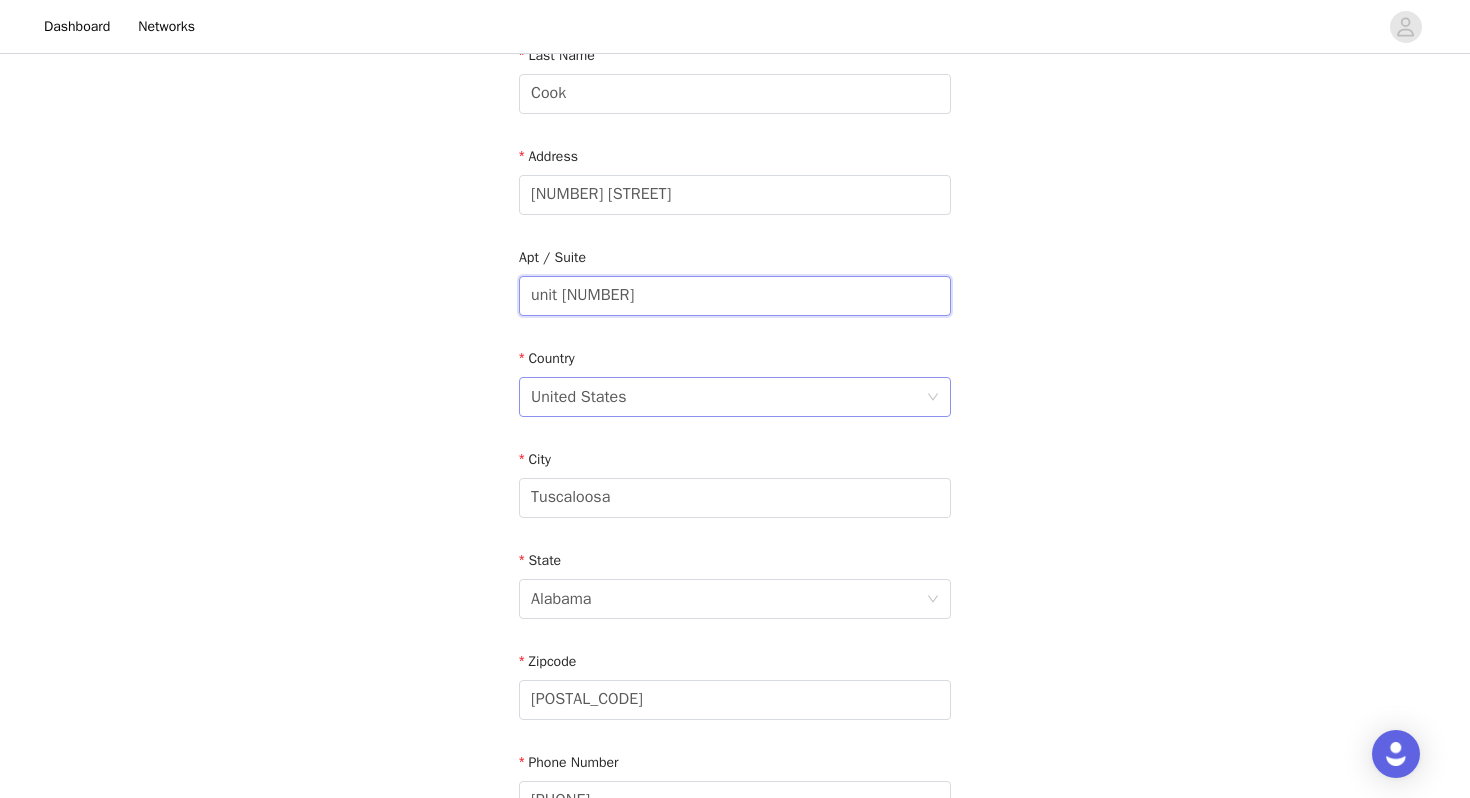 scroll, scrollTop: 349, scrollLeft: 0, axis: vertical 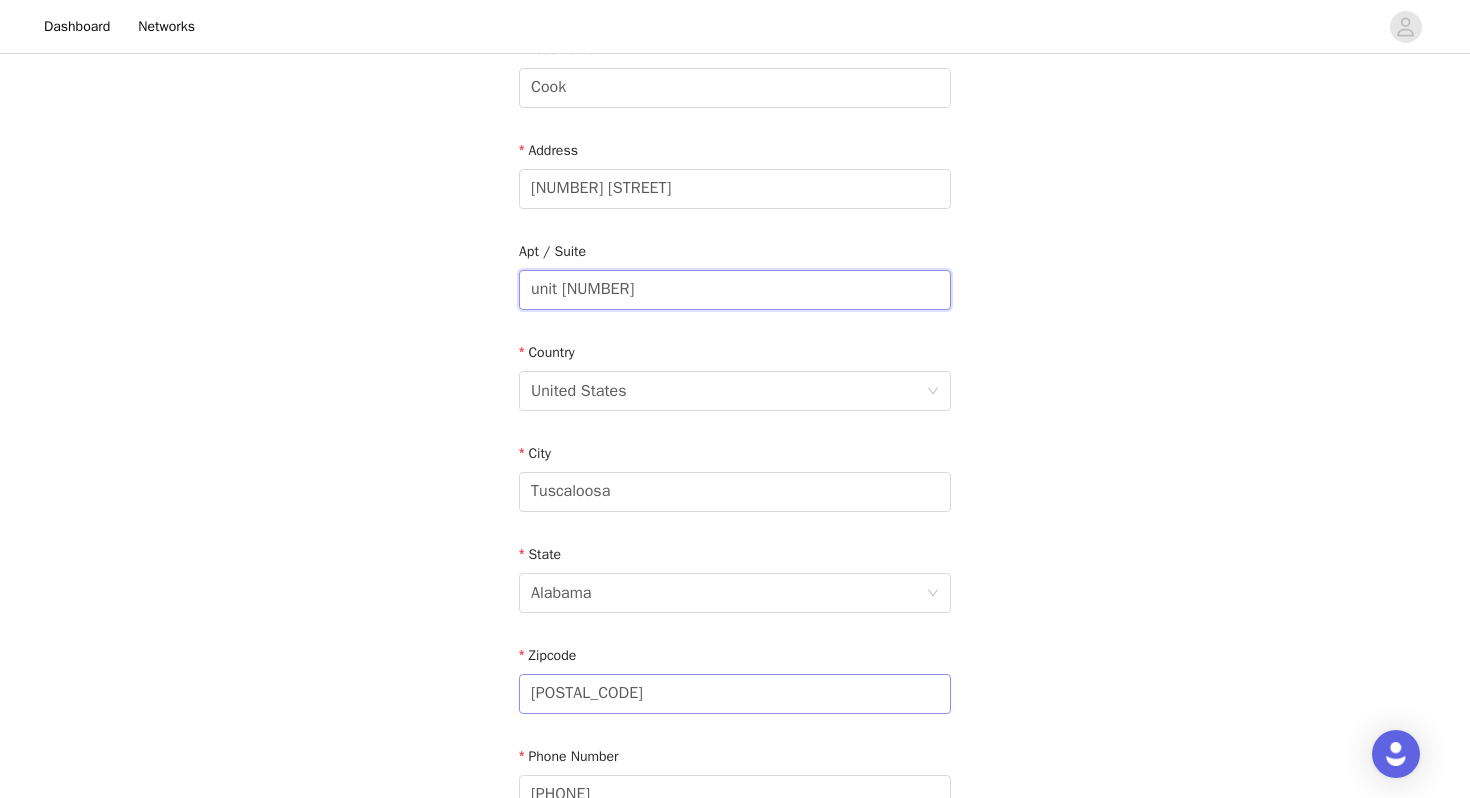 type on "unit [NUMBER]" 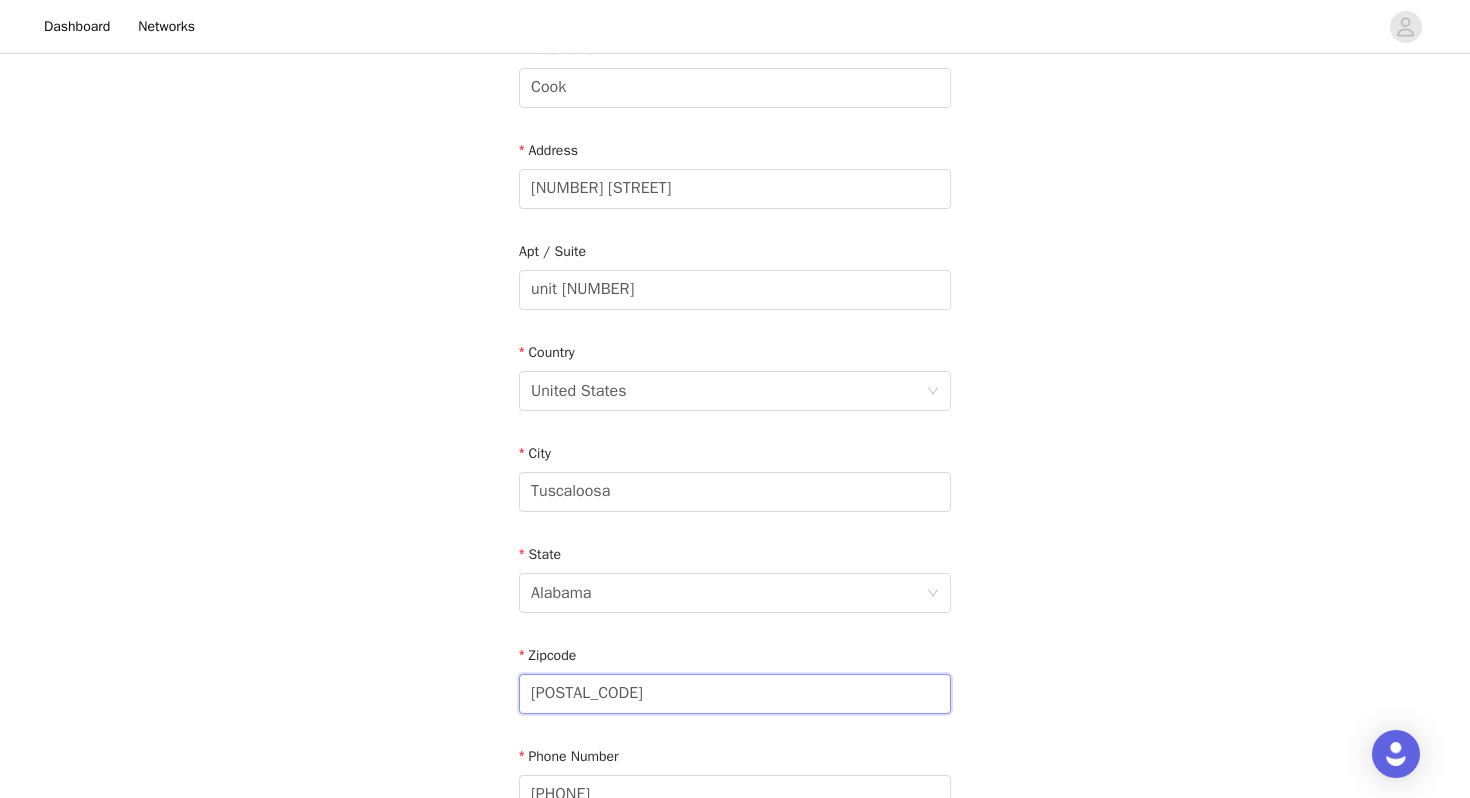 click on "[POSTAL_CODE]" at bounding box center [735, 694] 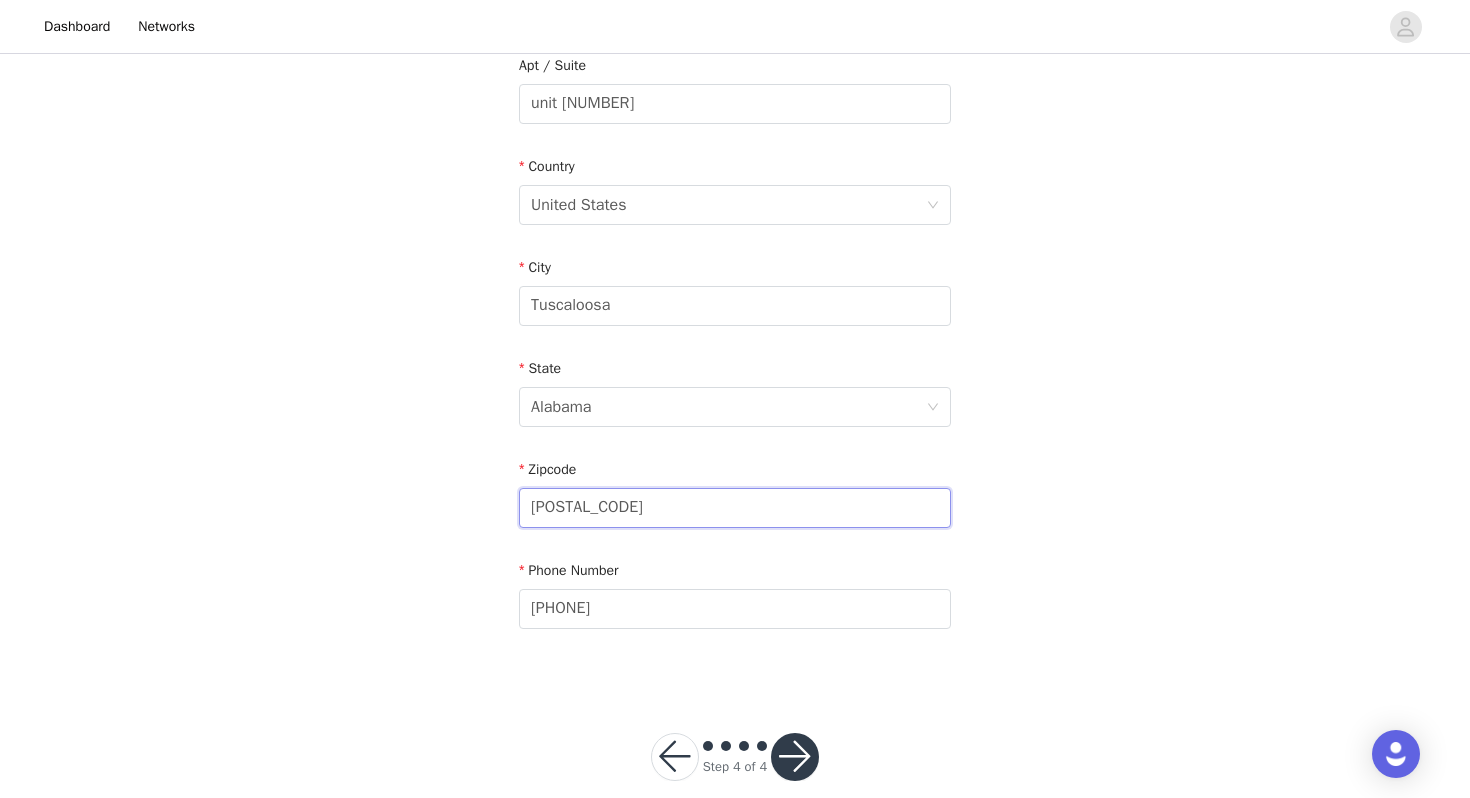 scroll, scrollTop: 537, scrollLeft: 0, axis: vertical 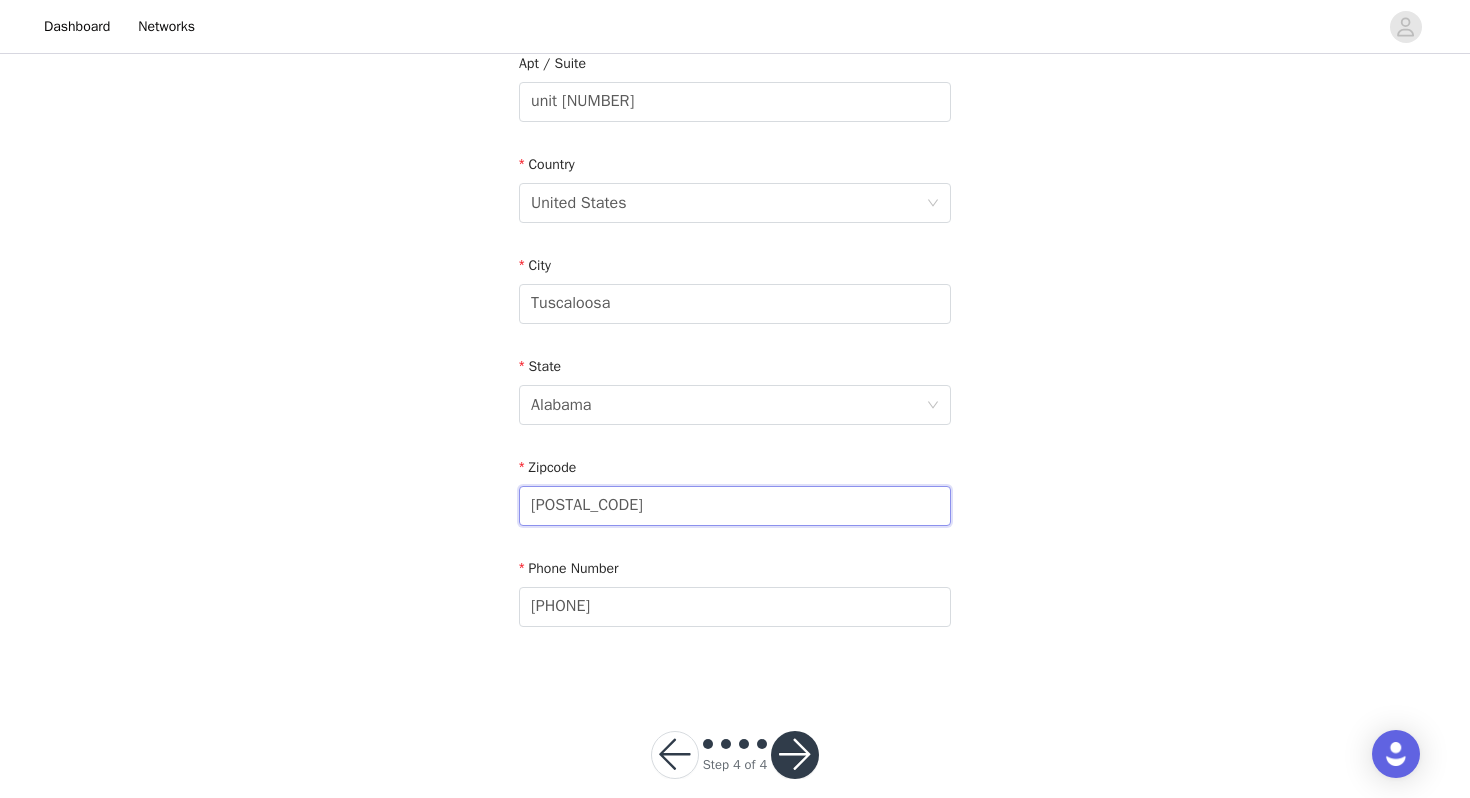 type on "[POSTAL_CODE]" 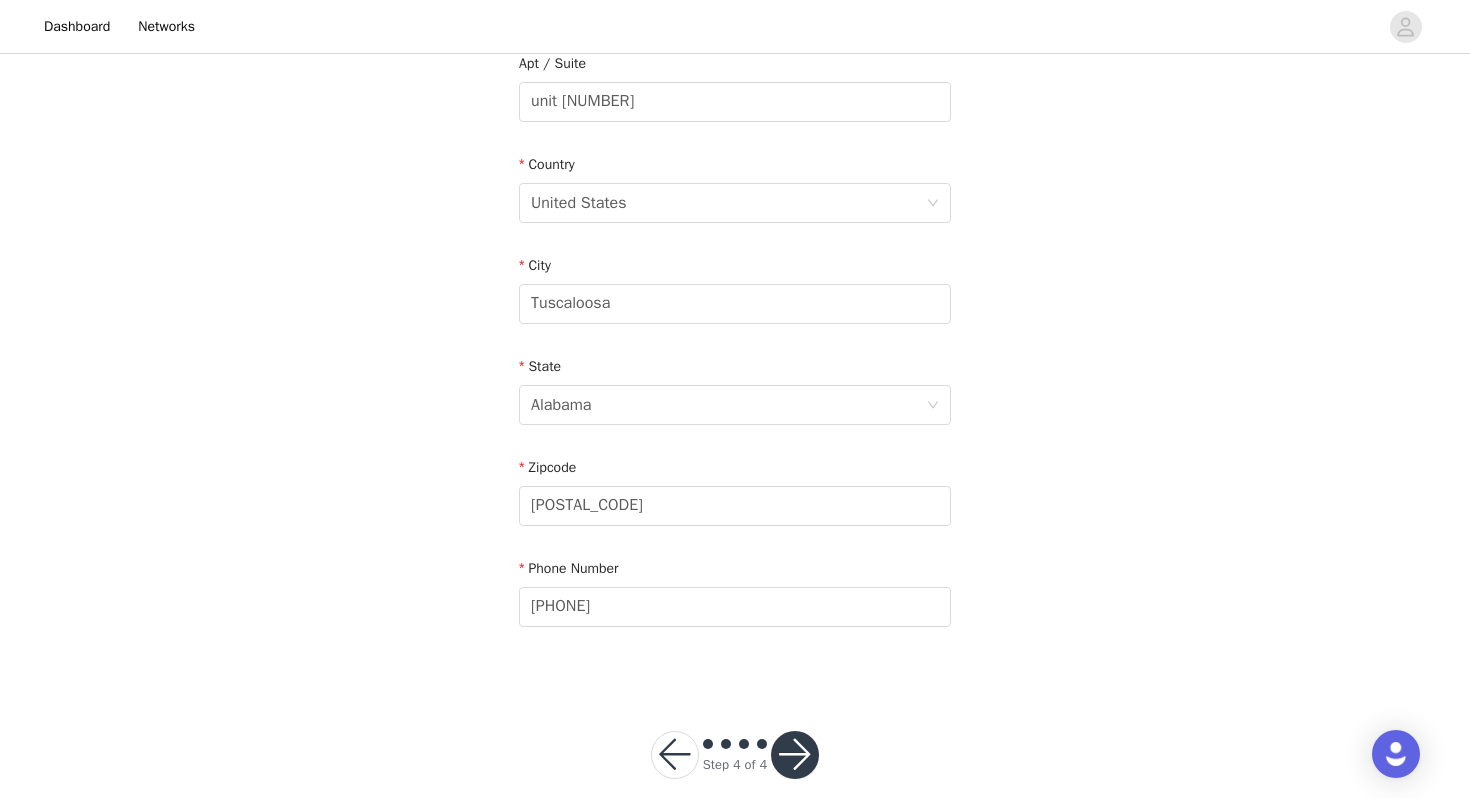 click at bounding box center [795, 755] 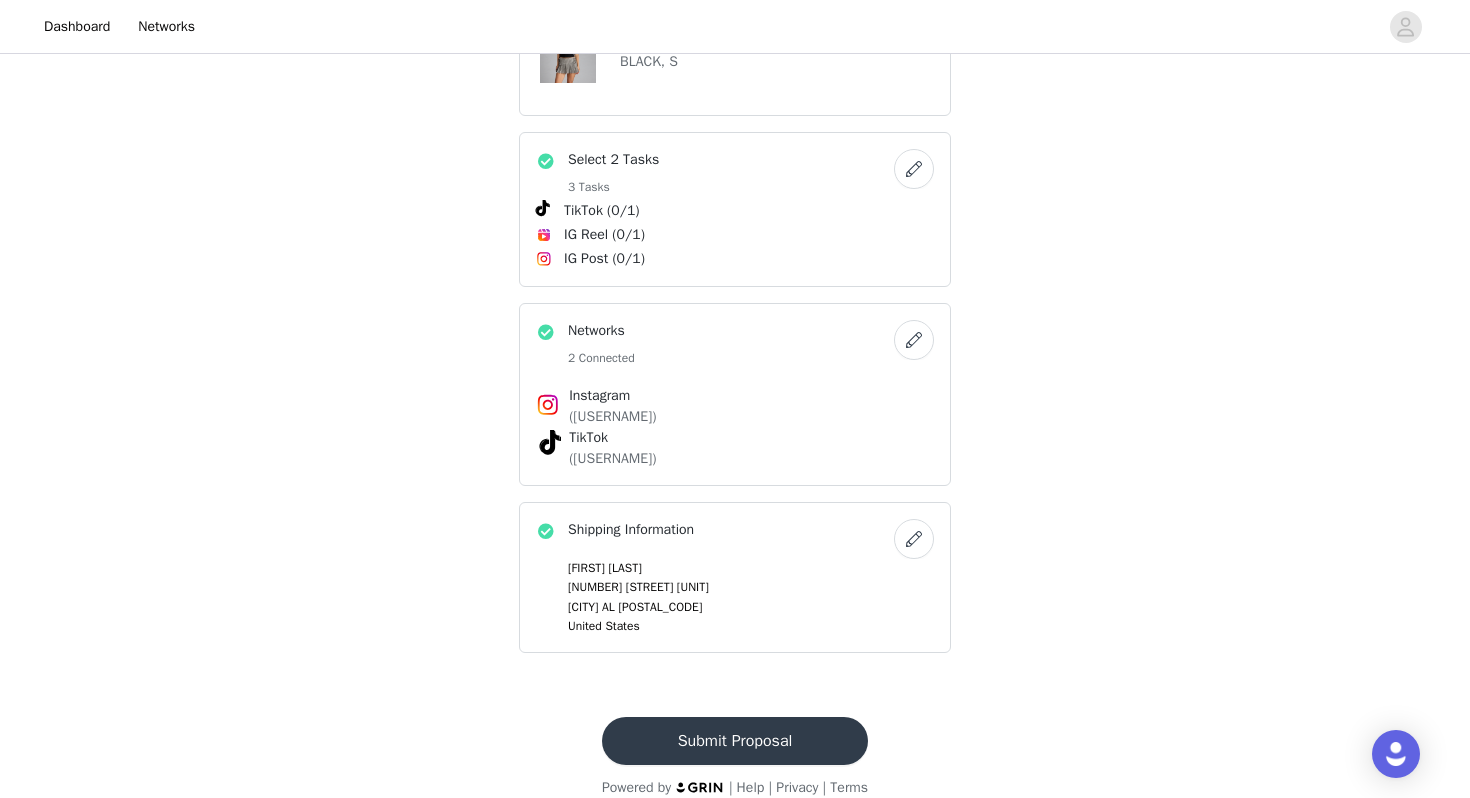 scroll, scrollTop: 997, scrollLeft: 0, axis: vertical 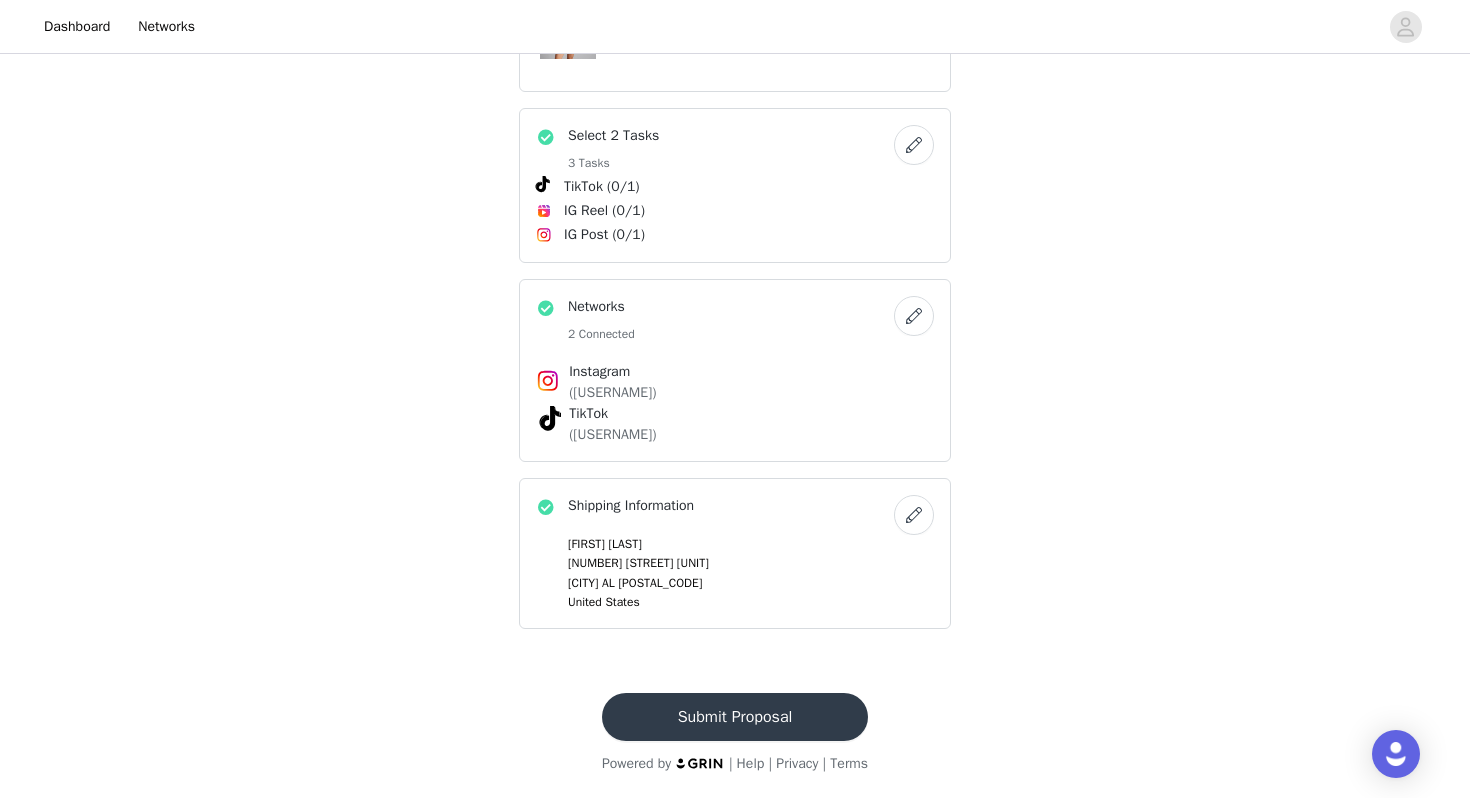 click at bounding box center [914, 145] 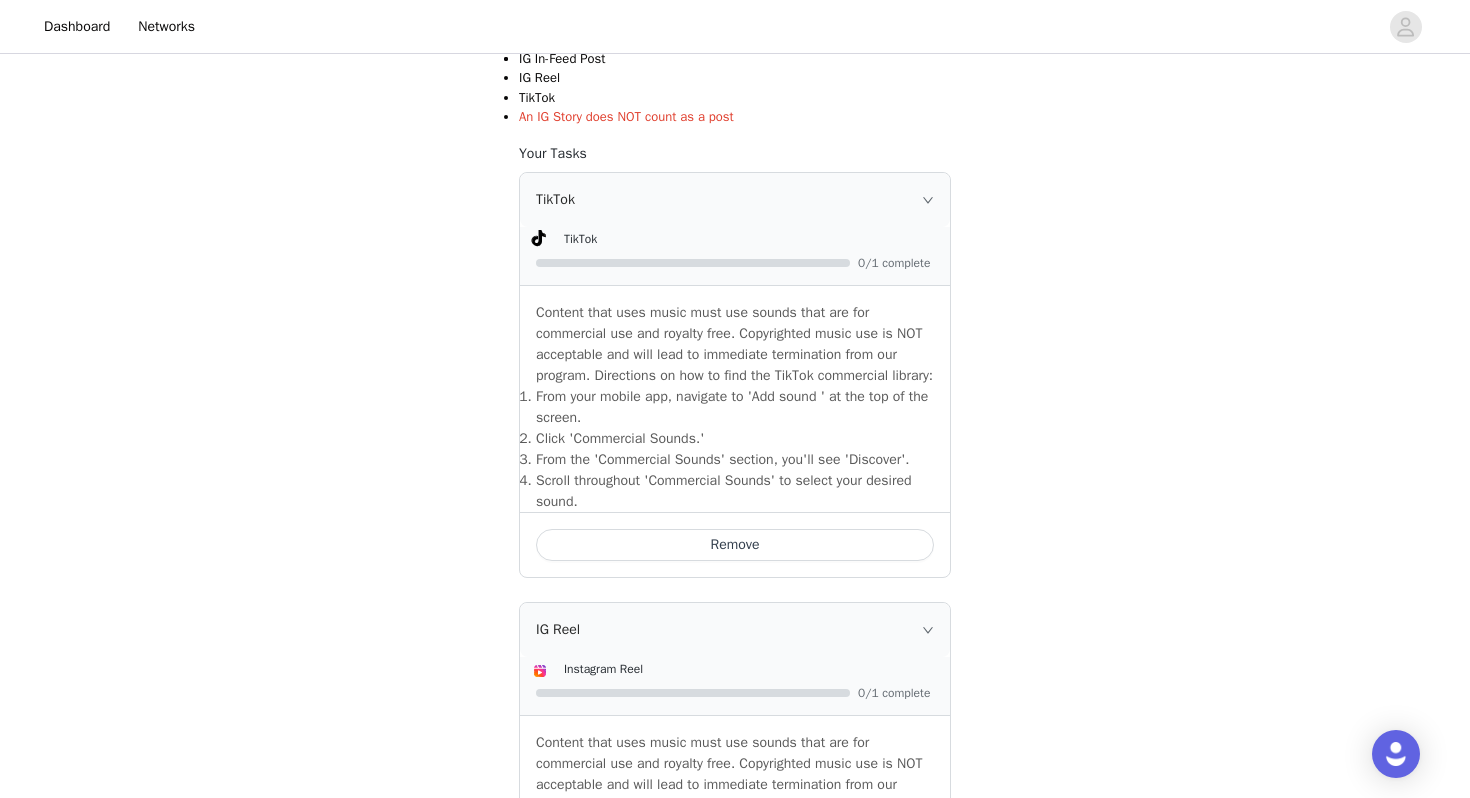 scroll, scrollTop: 971, scrollLeft: 0, axis: vertical 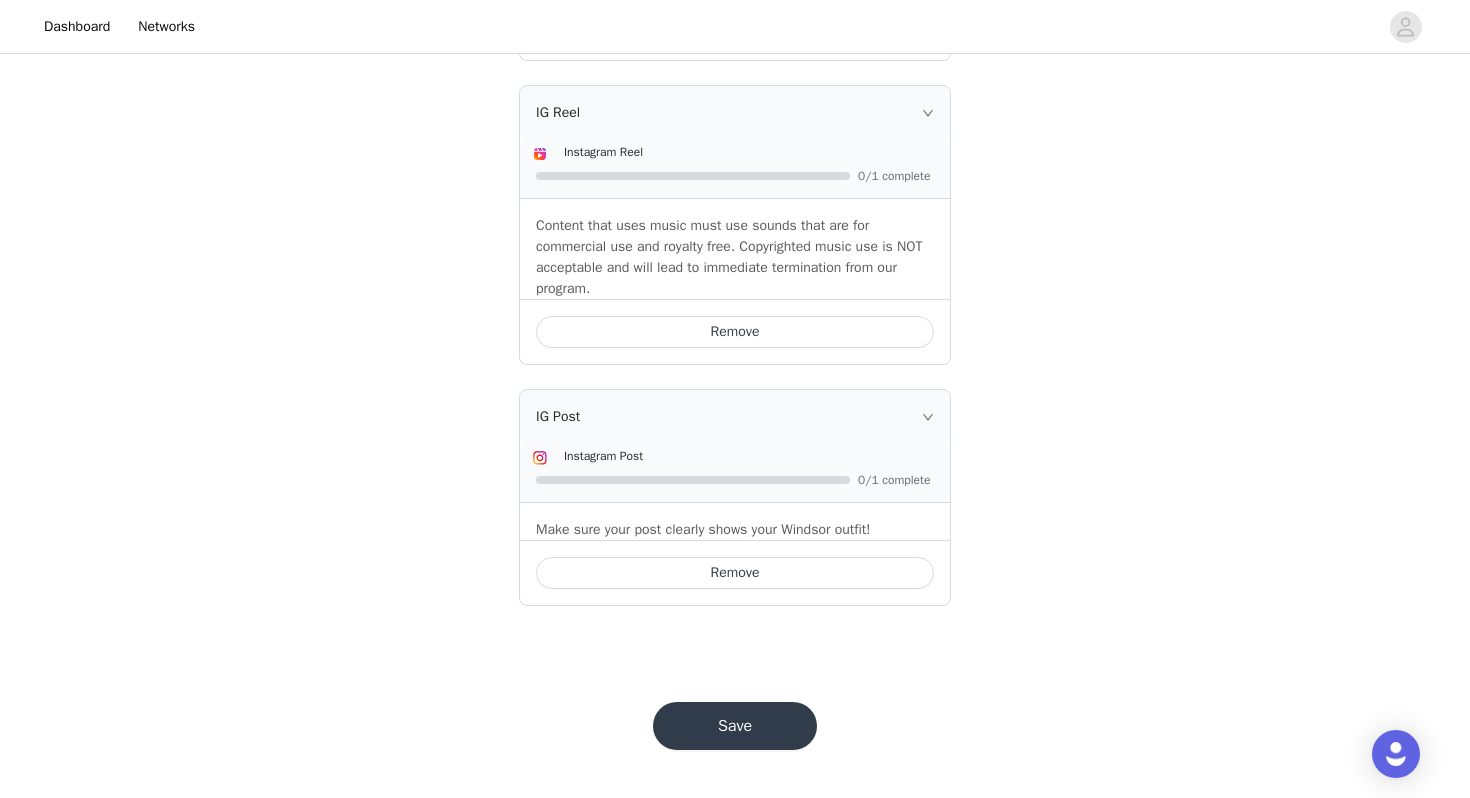 click on "Save" at bounding box center [735, 726] 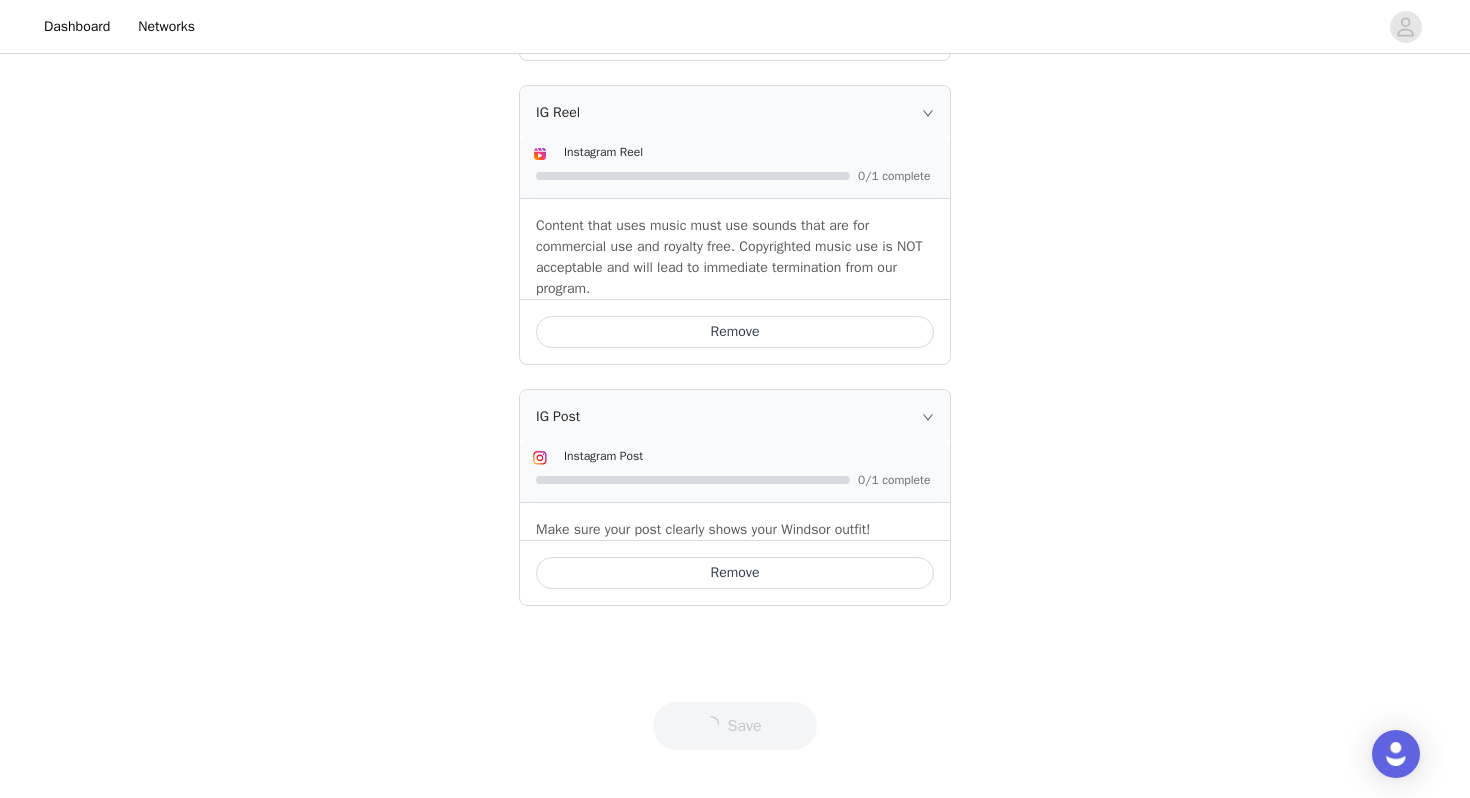 scroll, scrollTop: 0, scrollLeft: 0, axis: both 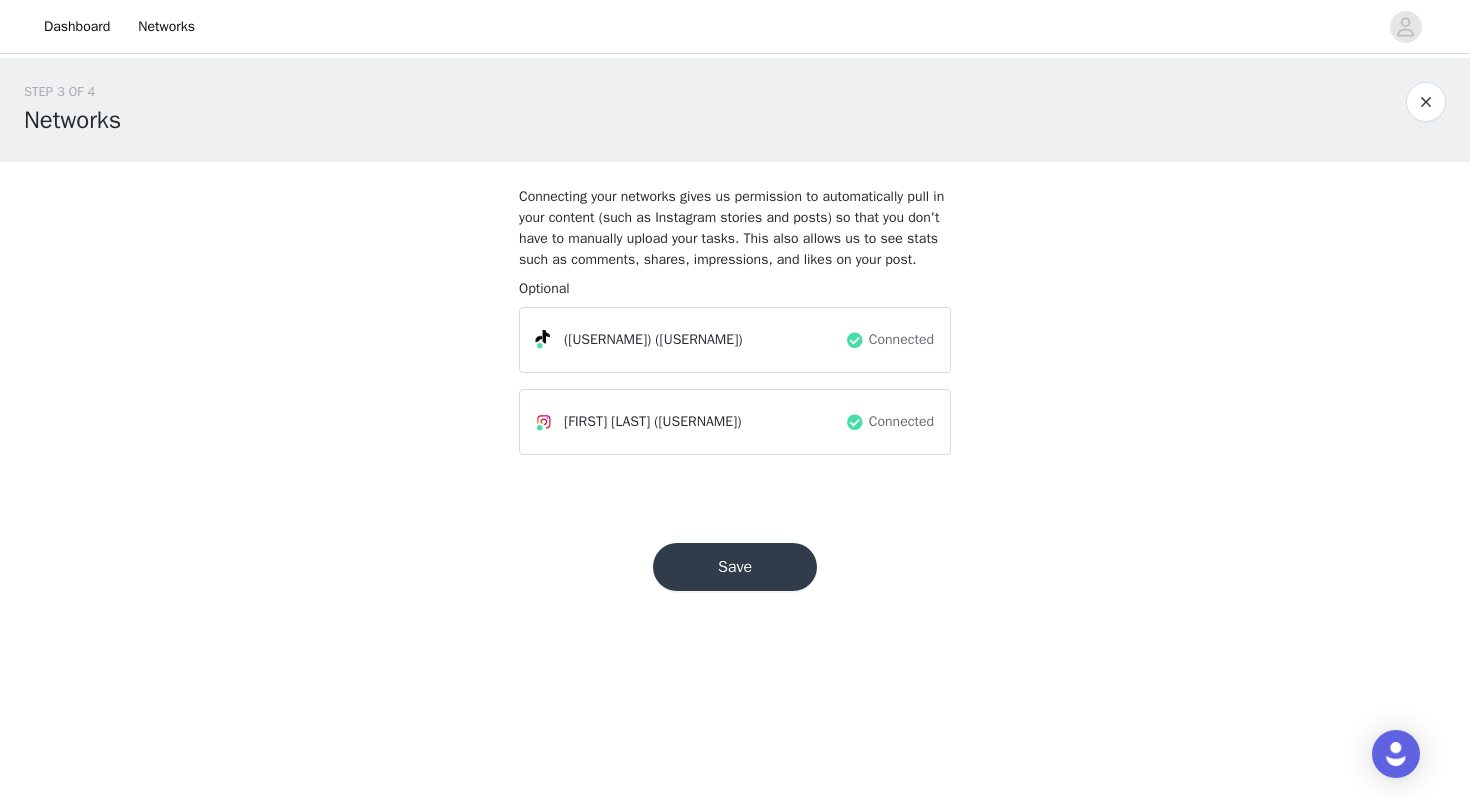 click on "Save" at bounding box center (735, 567) 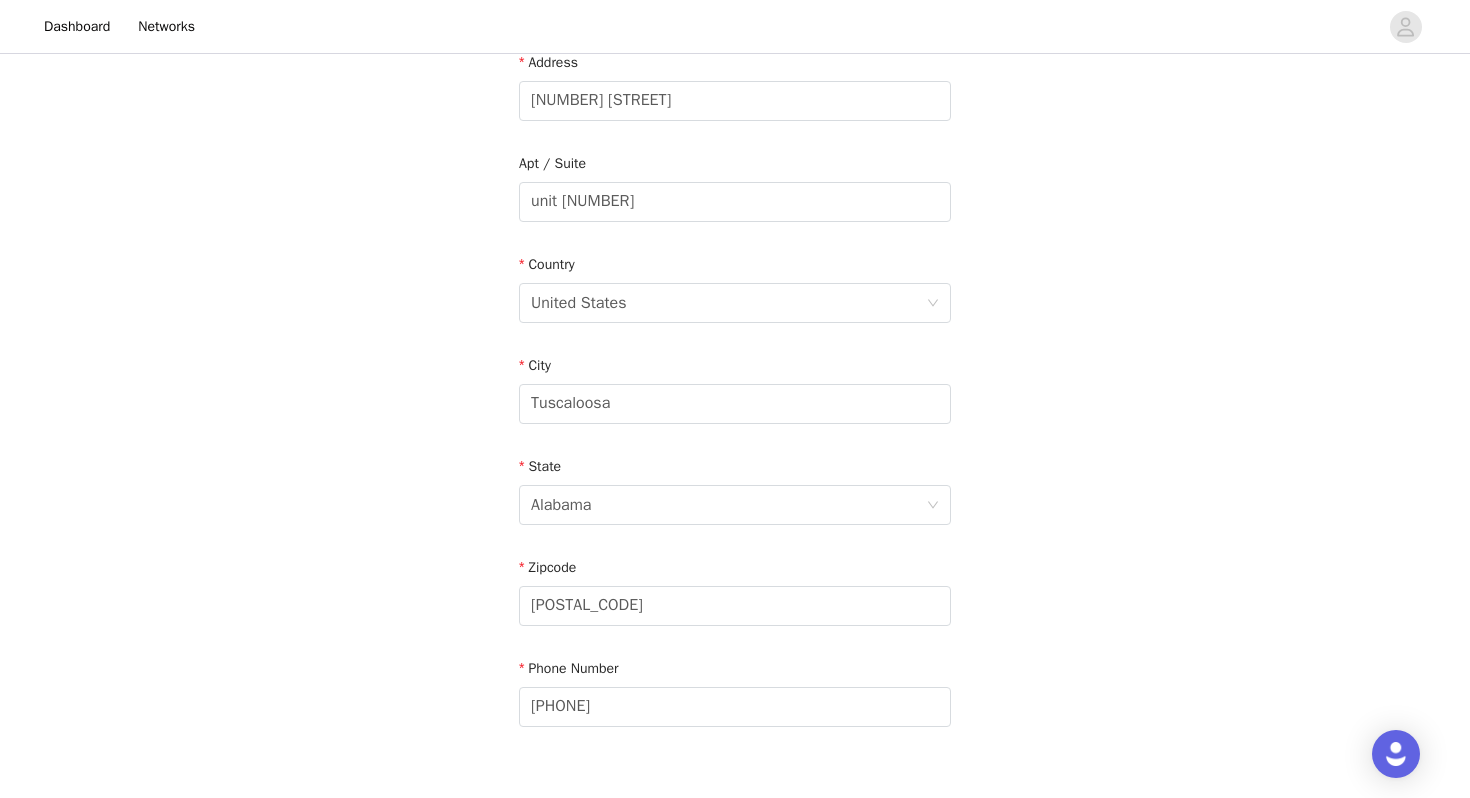 scroll, scrollTop: 565, scrollLeft: 0, axis: vertical 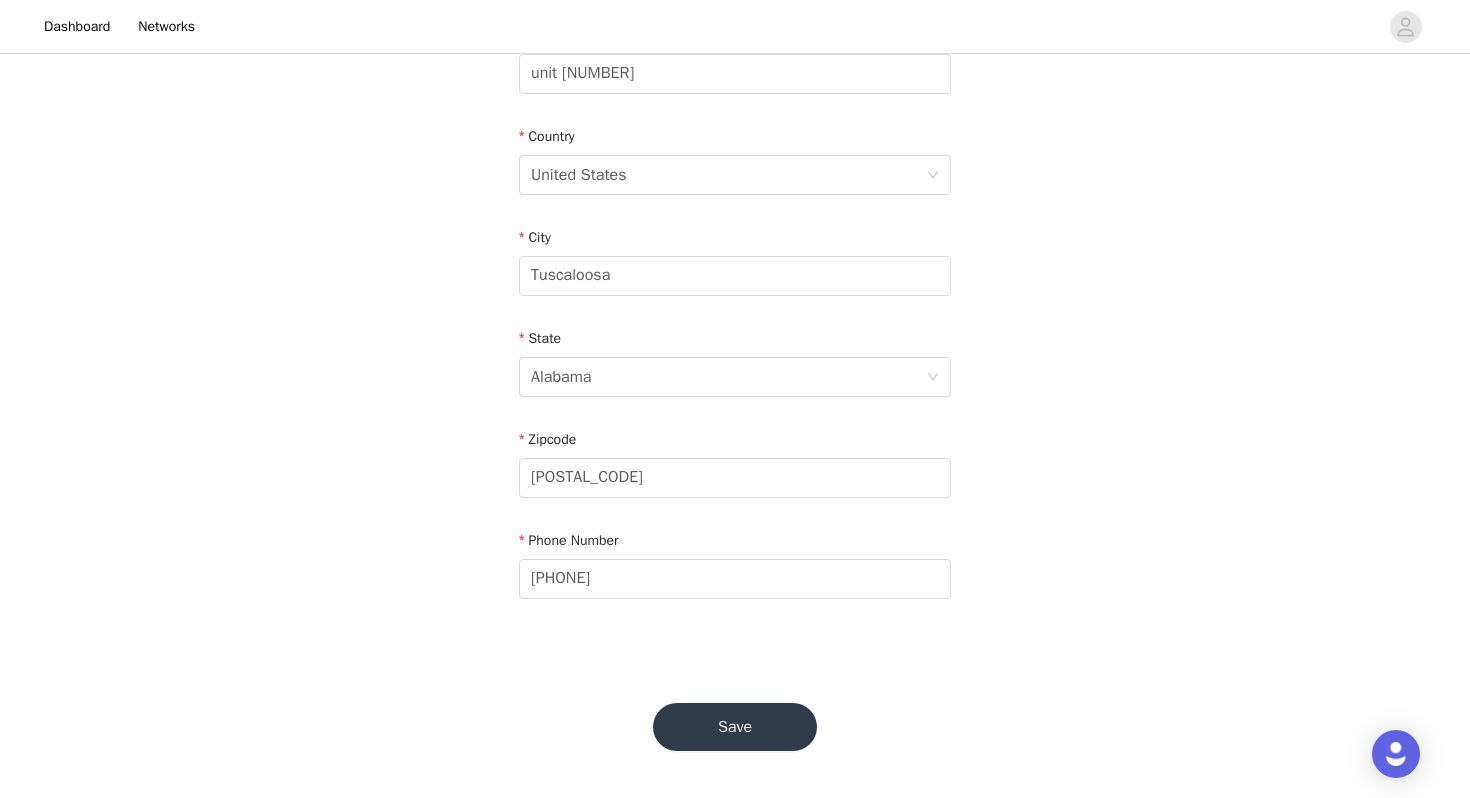 click on "Save" at bounding box center (735, 727) 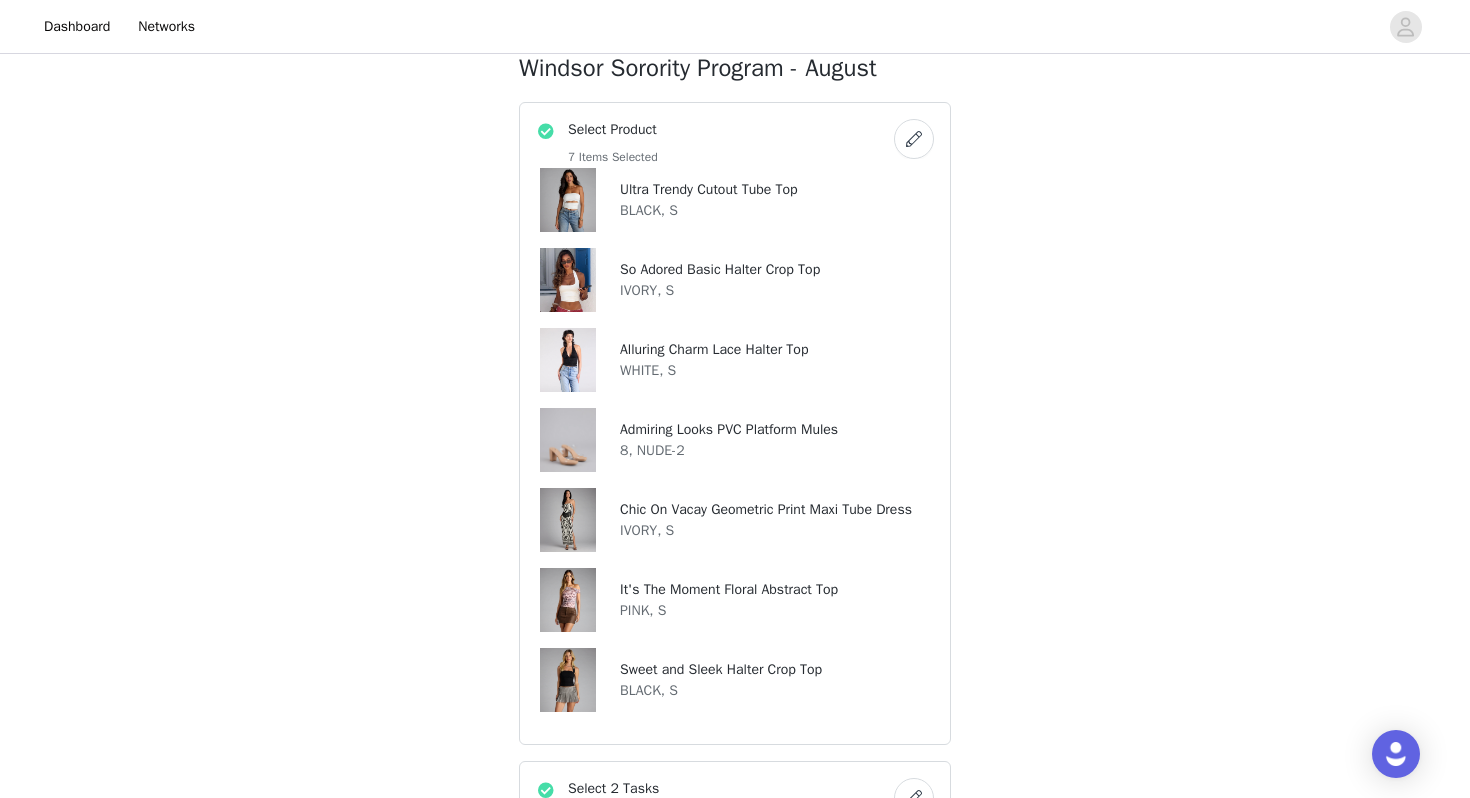 scroll, scrollTop: 350, scrollLeft: 0, axis: vertical 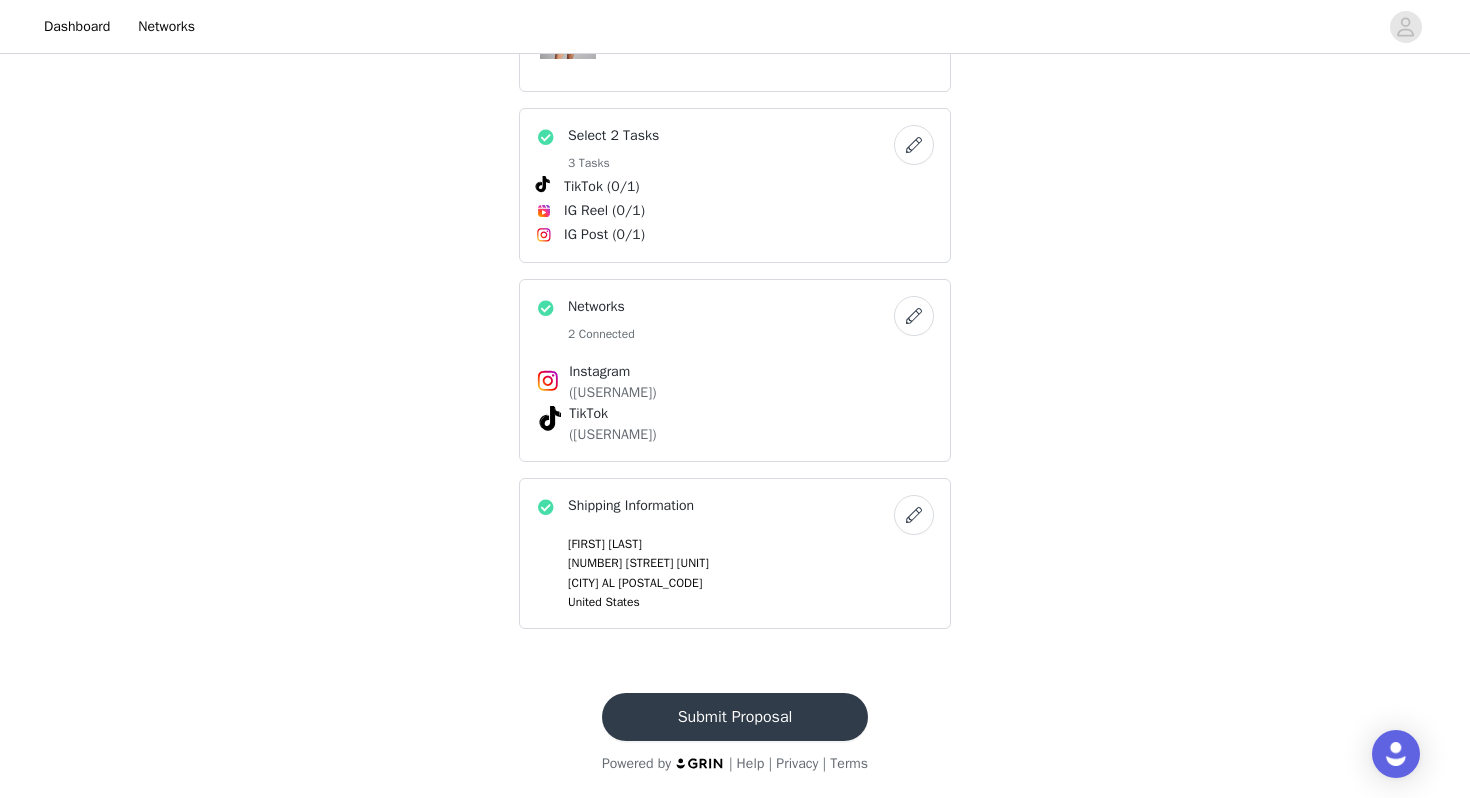 click on "Submit Proposal" at bounding box center (735, 717) 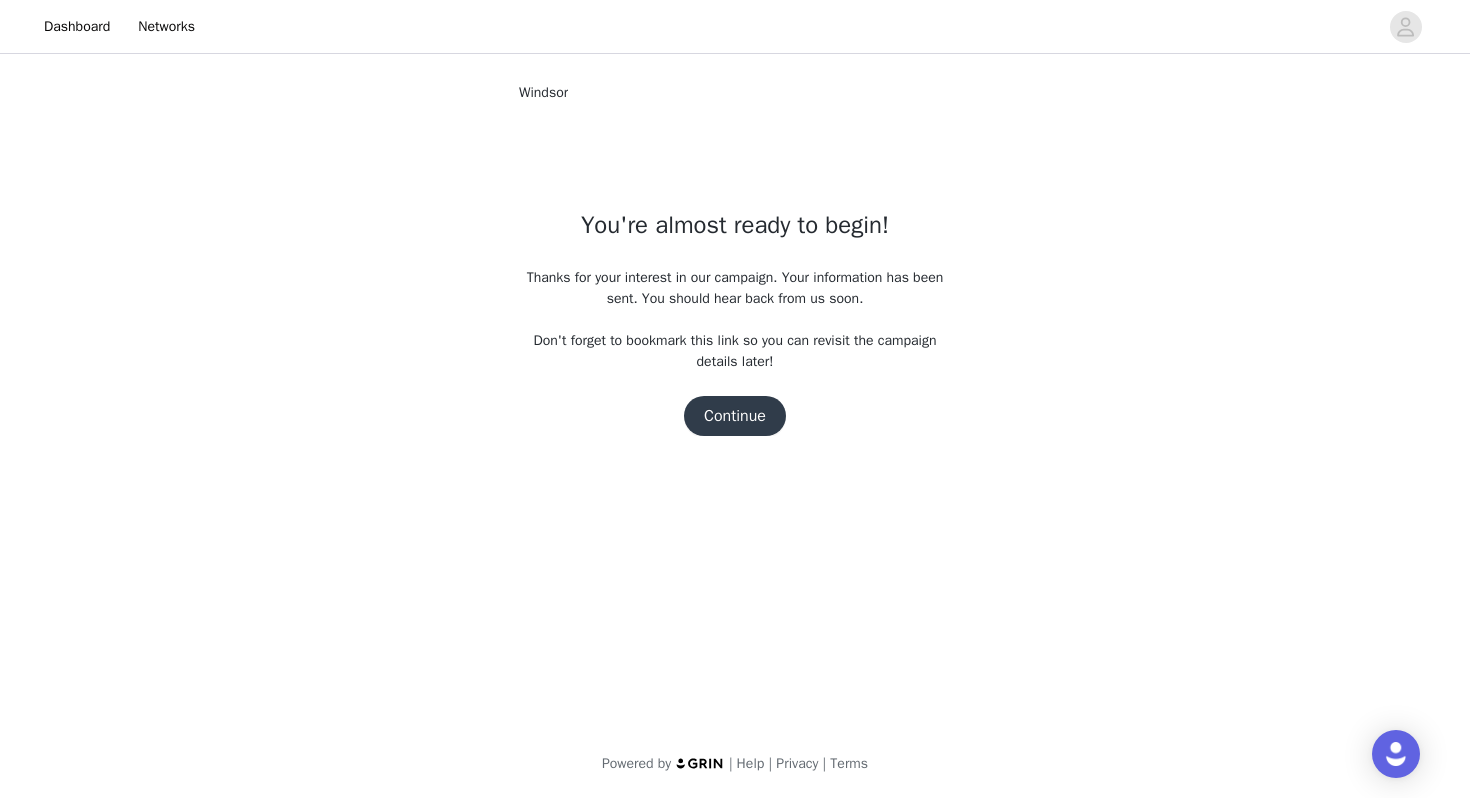 scroll, scrollTop: 0, scrollLeft: 0, axis: both 